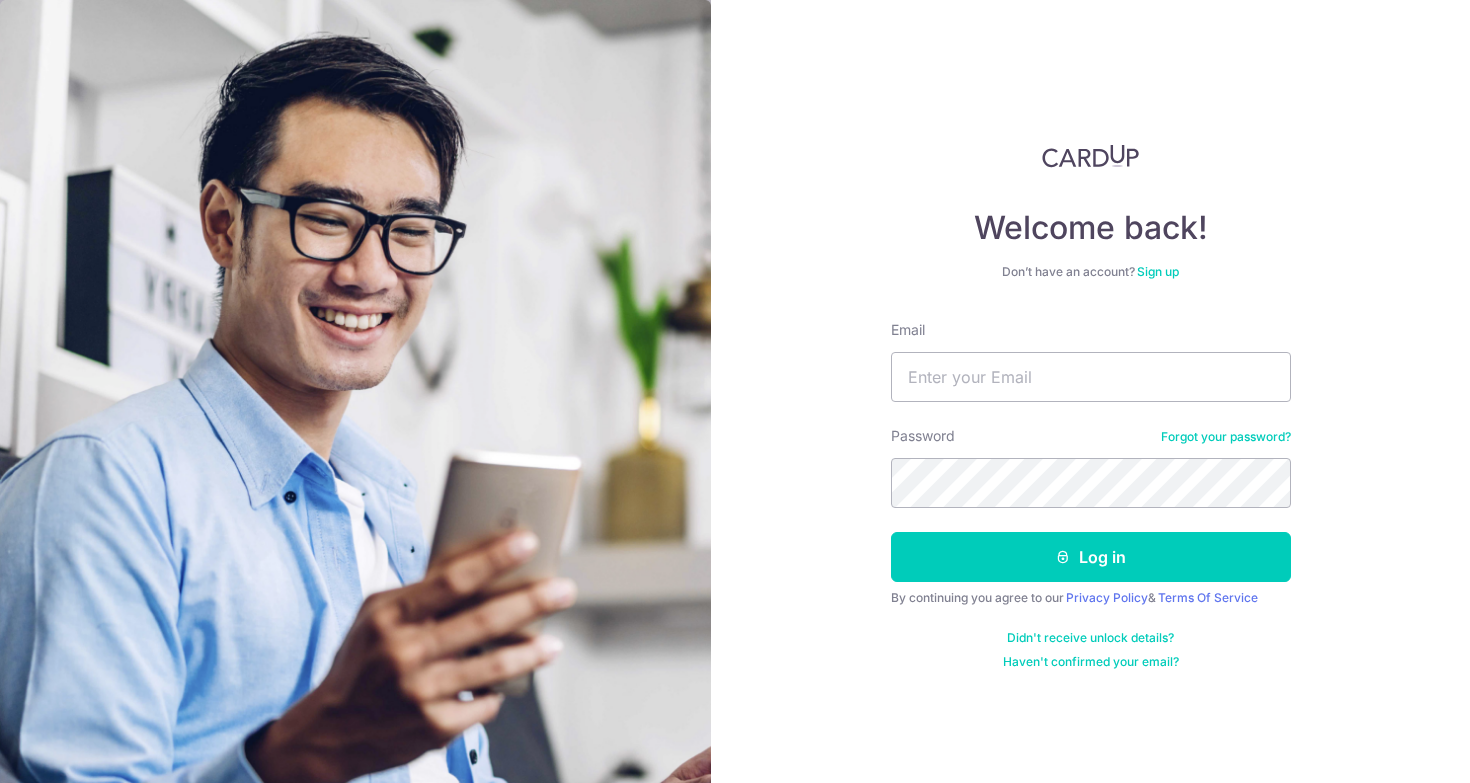 scroll, scrollTop: 0, scrollLeft: 0, axis: both 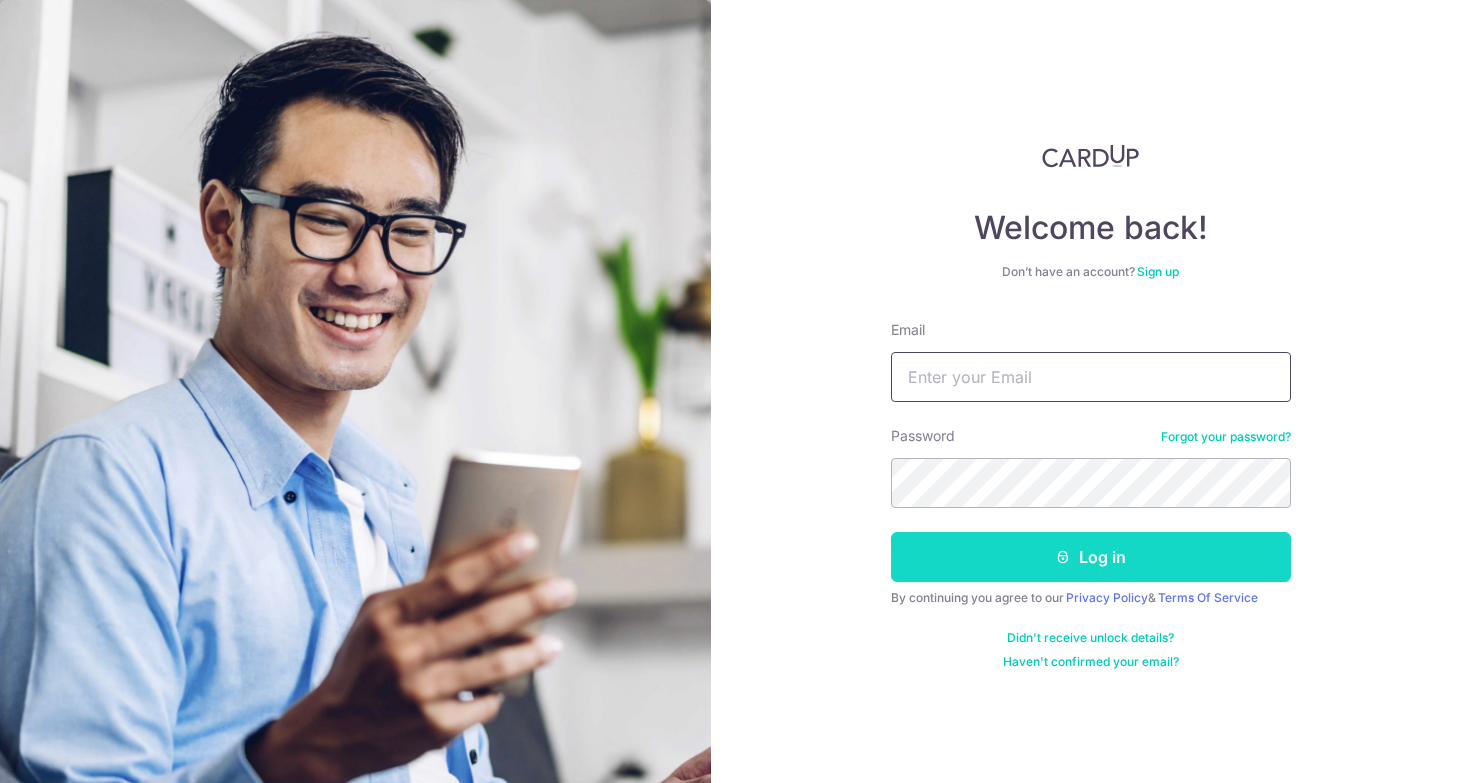 type on "[USERNAME]@[DOMAIN].com" 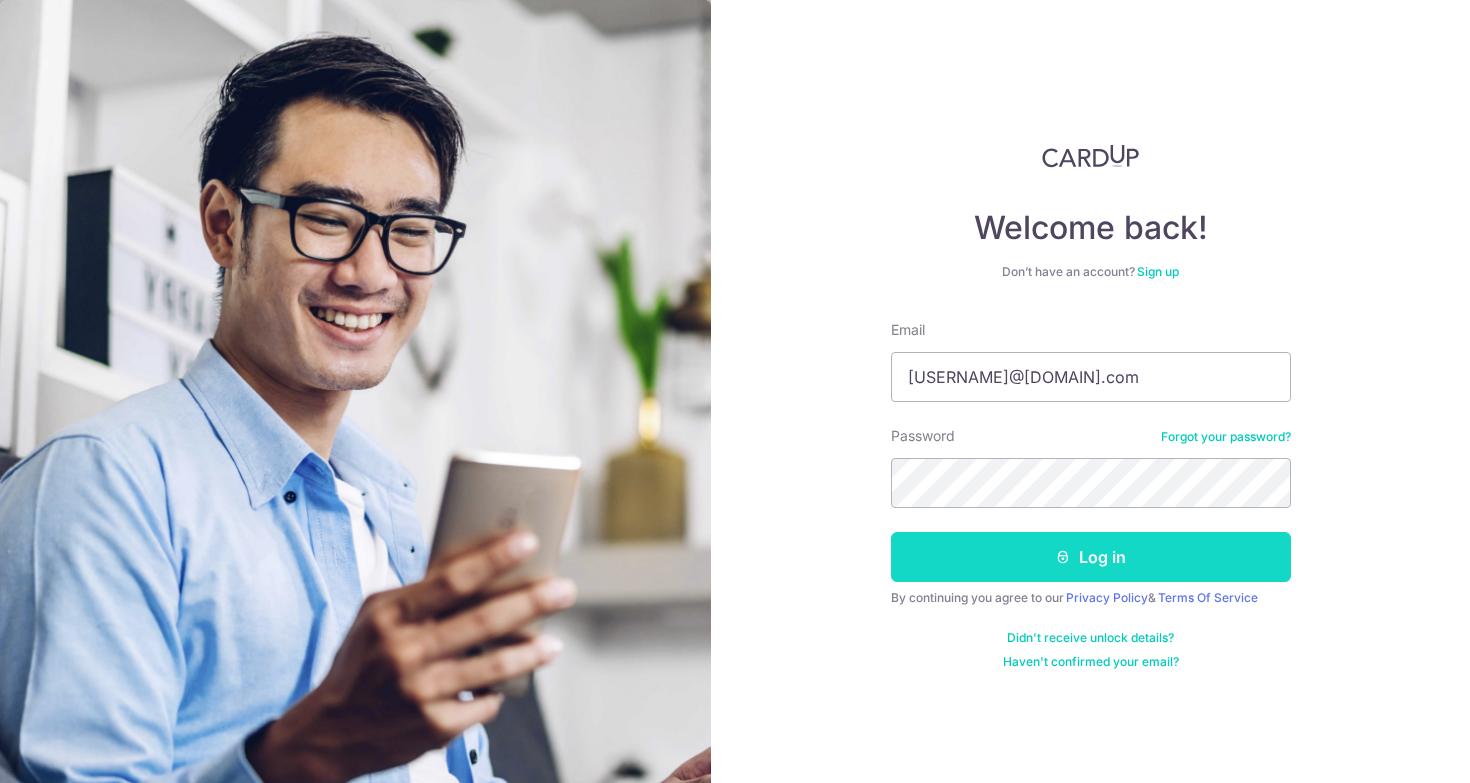 click on "Log in" at bounding box center [1091, 557] 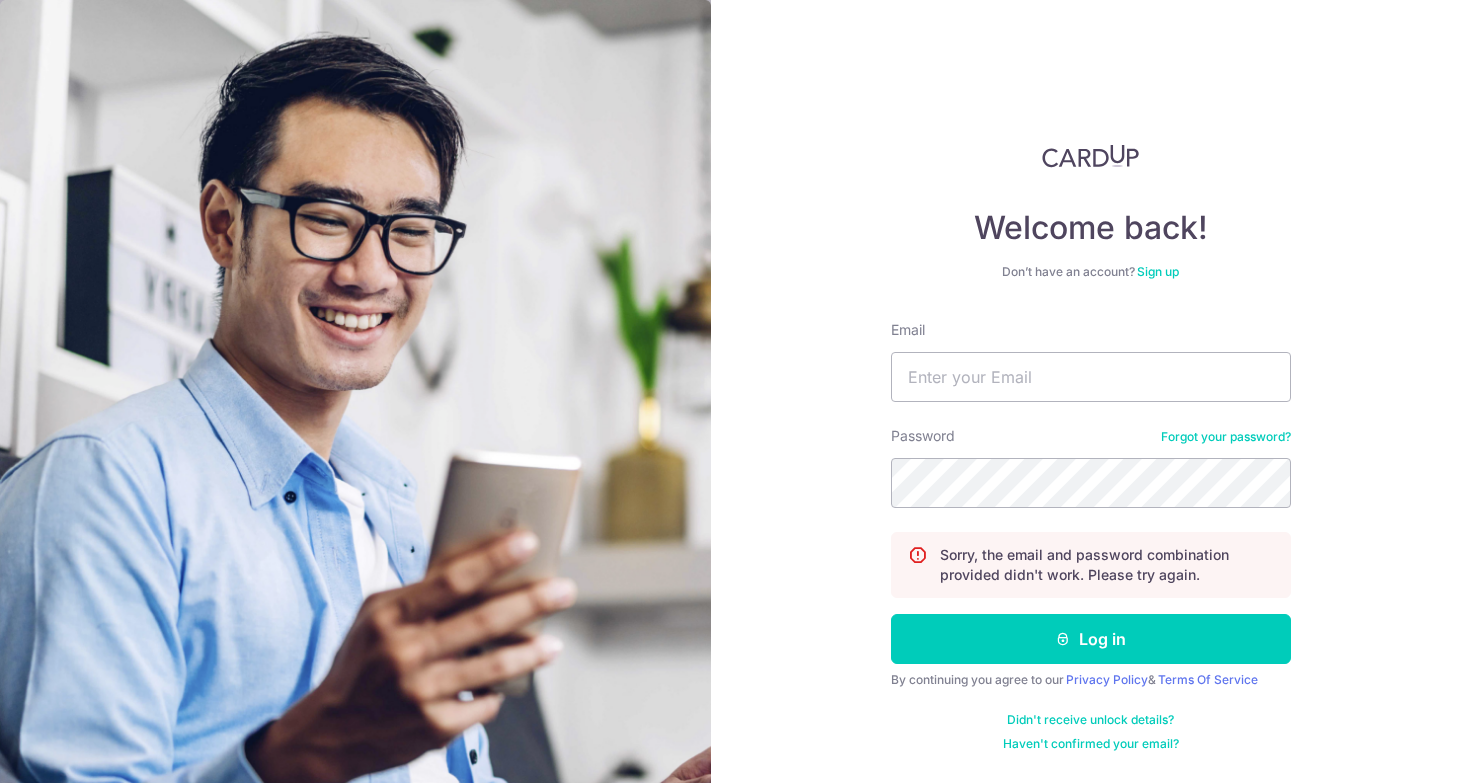 scroll, scrollTop: 0, scrollLeft: 0, axis: both 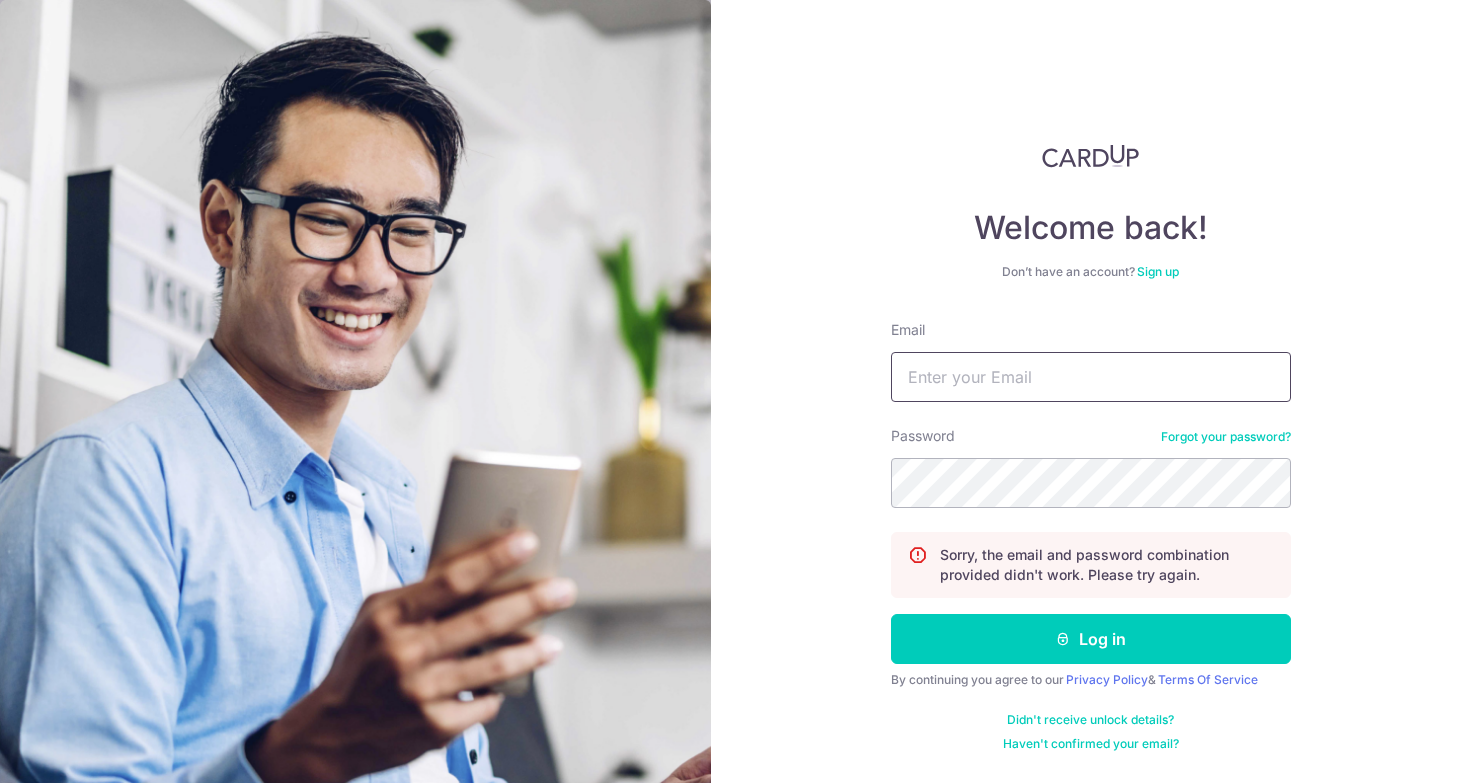 type on "[EMAIL]" 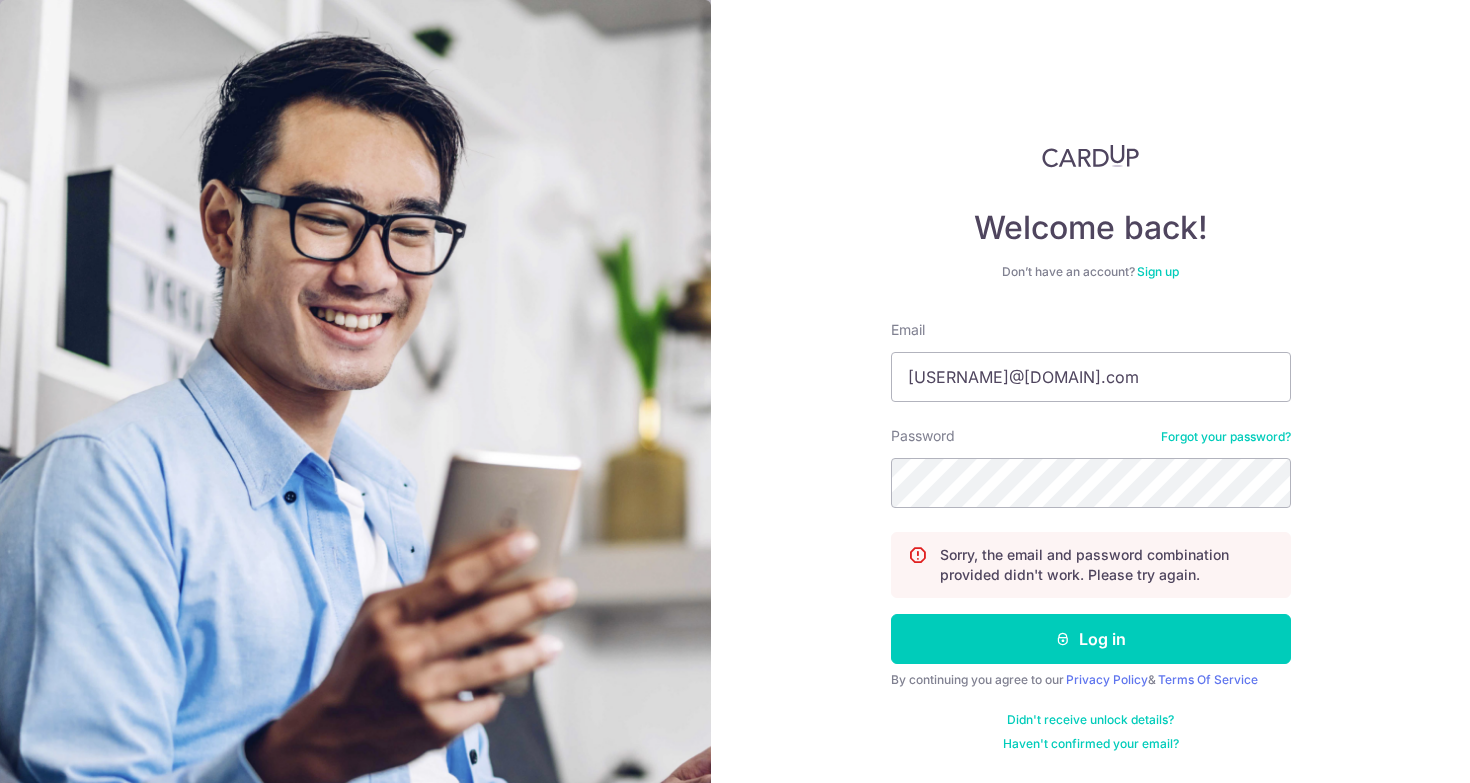 drag, startPoint x: 0, startPoint y: 0, endPoint x: 1029, endPoint y: 570, distance: 1176.3252 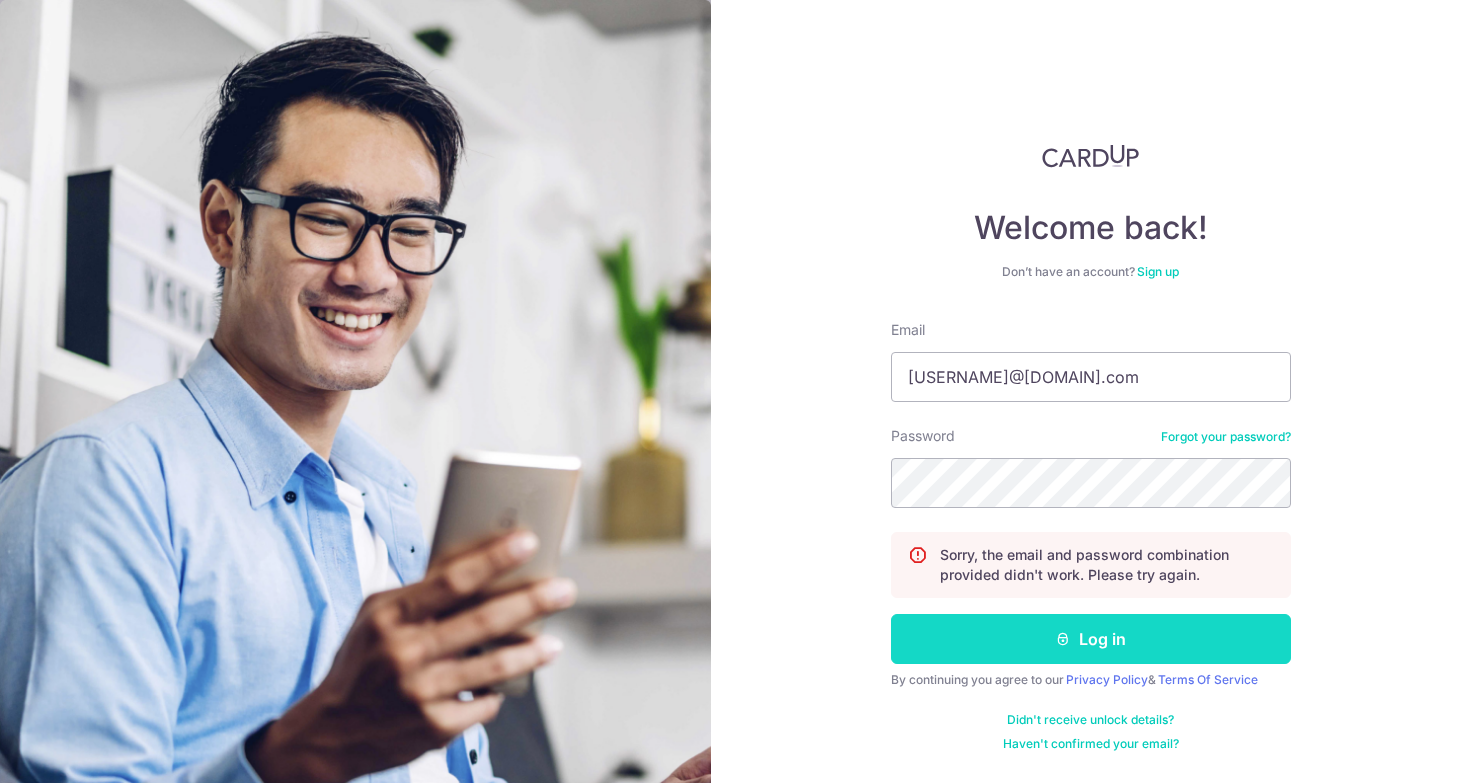 click at bounding box center [1063, 639] 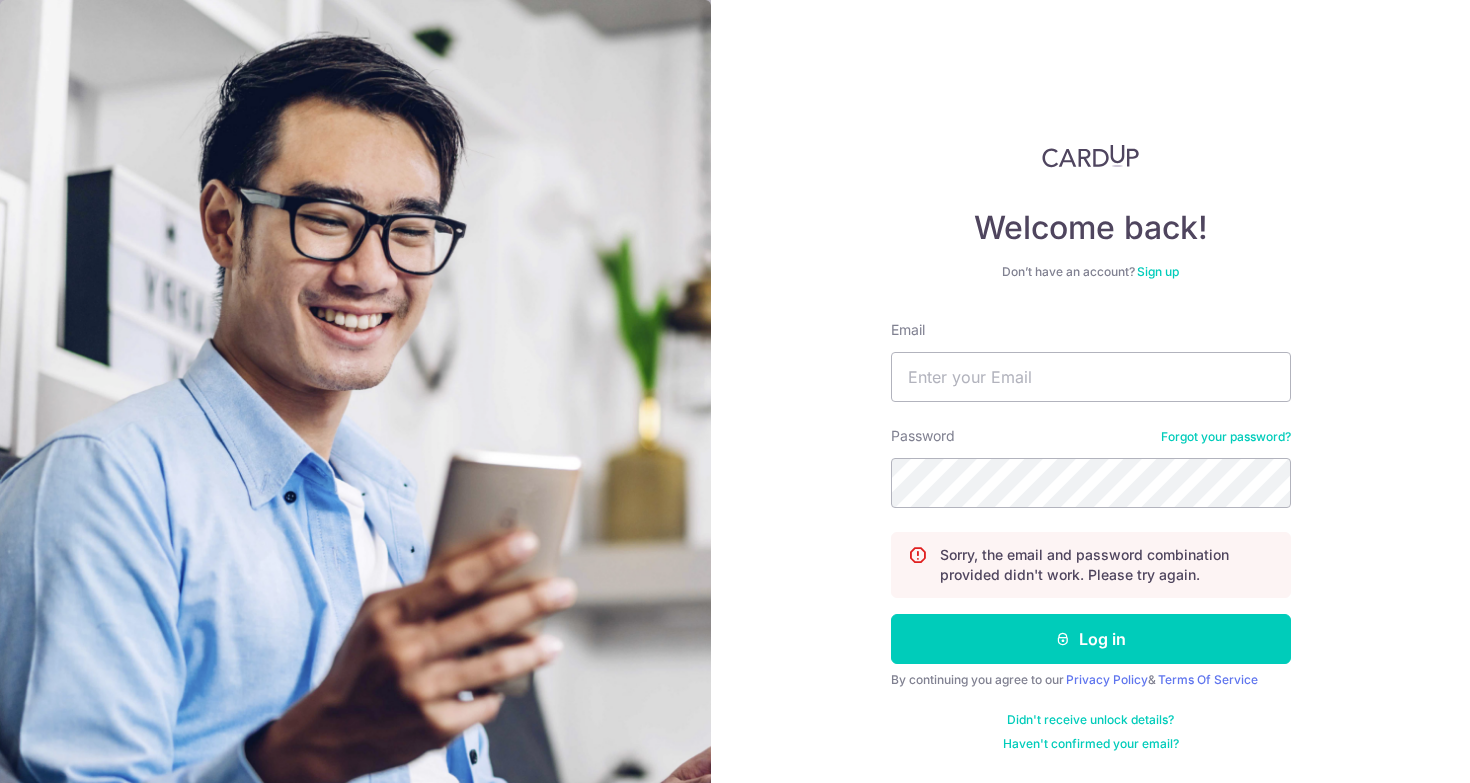 scroll, scrollTop: 0, scrollLeft: 0, axis: both 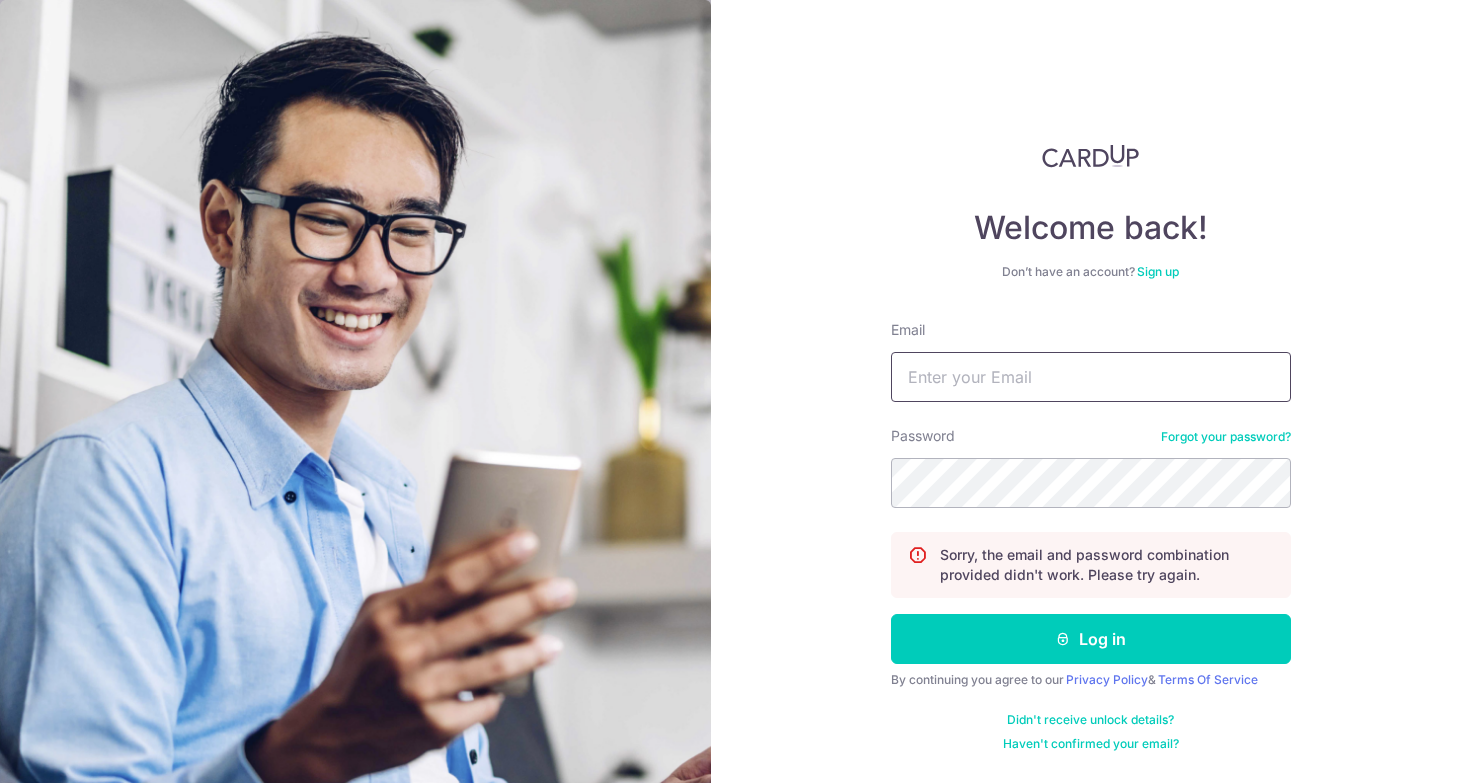 type on "[USERNAME]@[DOMAIN].com" 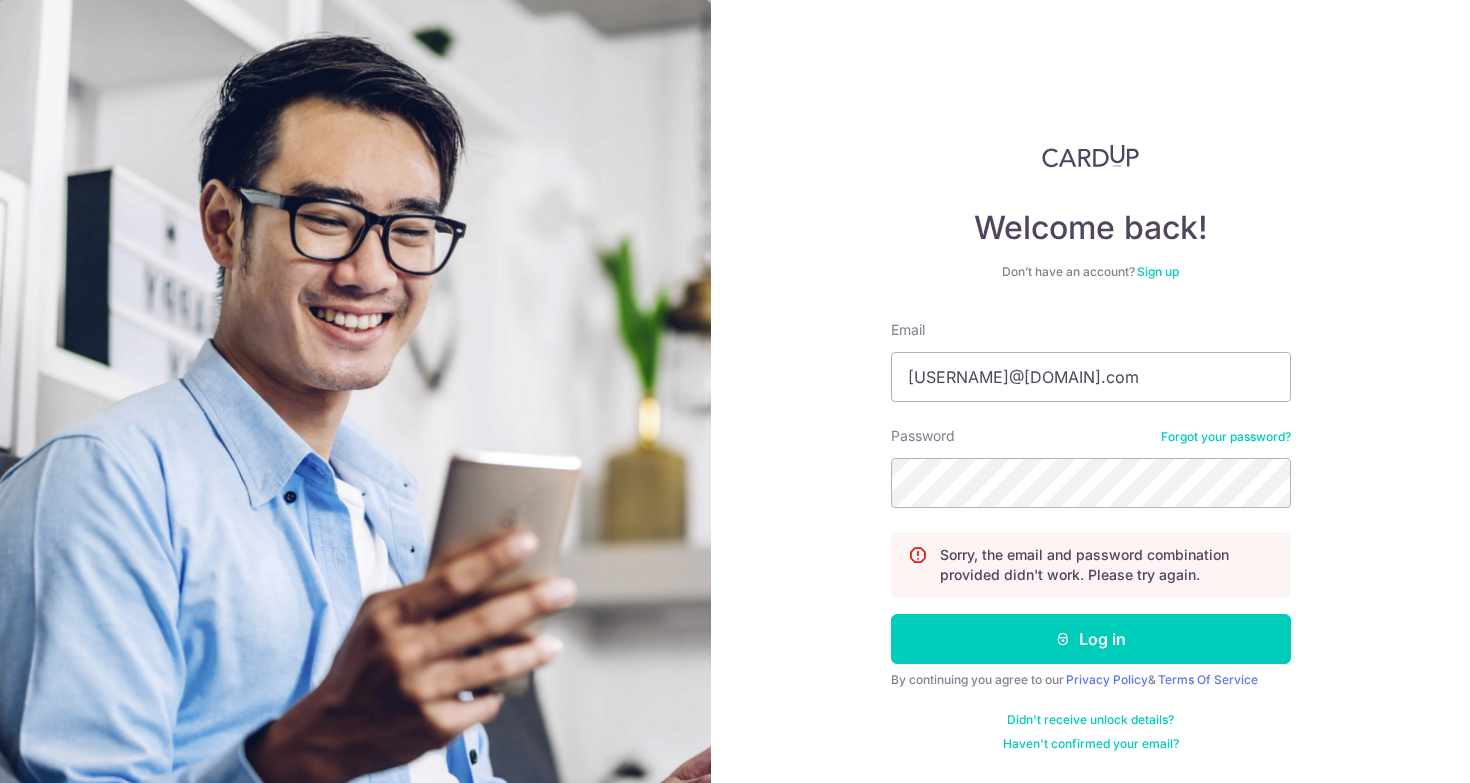 click on "Forgot your password?" at bounding box center (1226, 437) 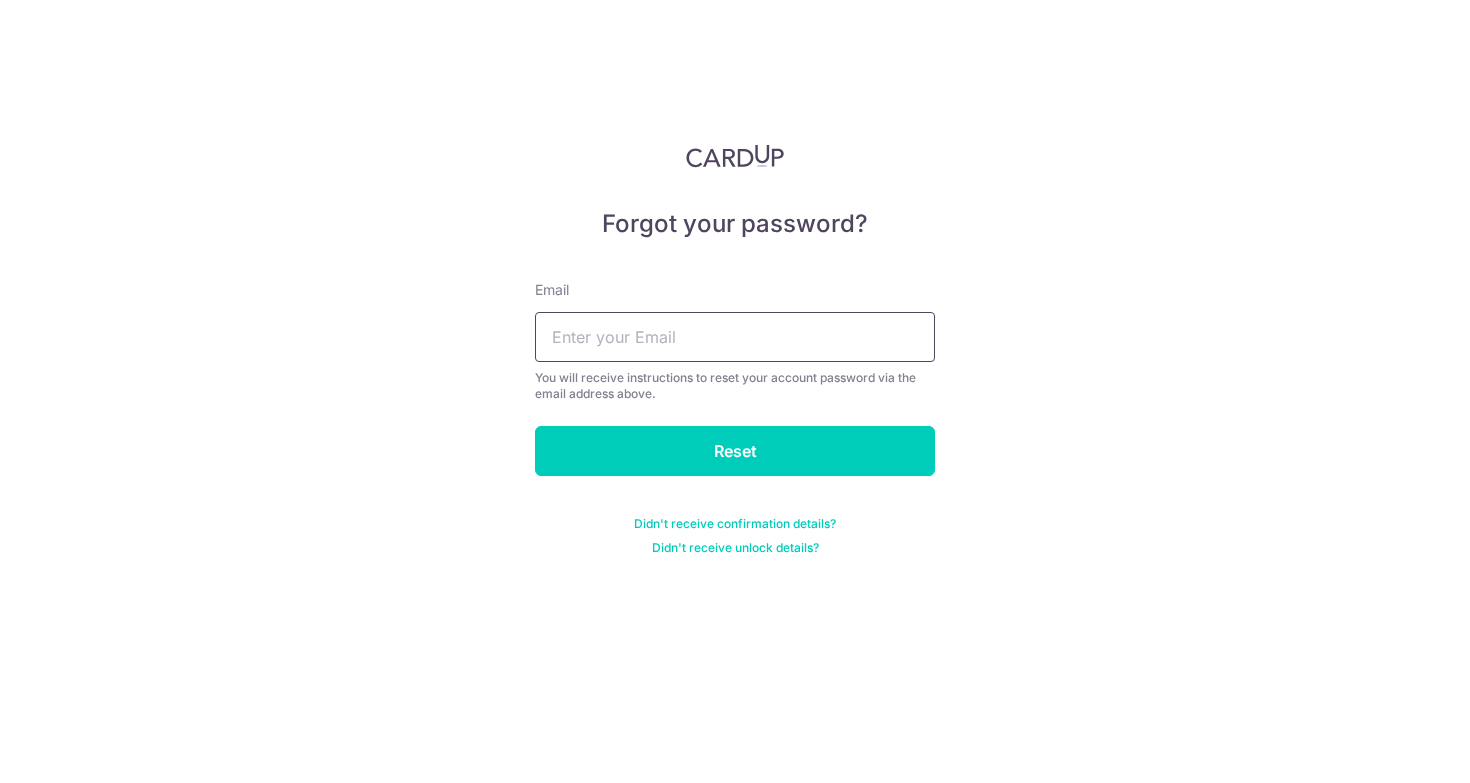 click at bounding box center [735, 337] 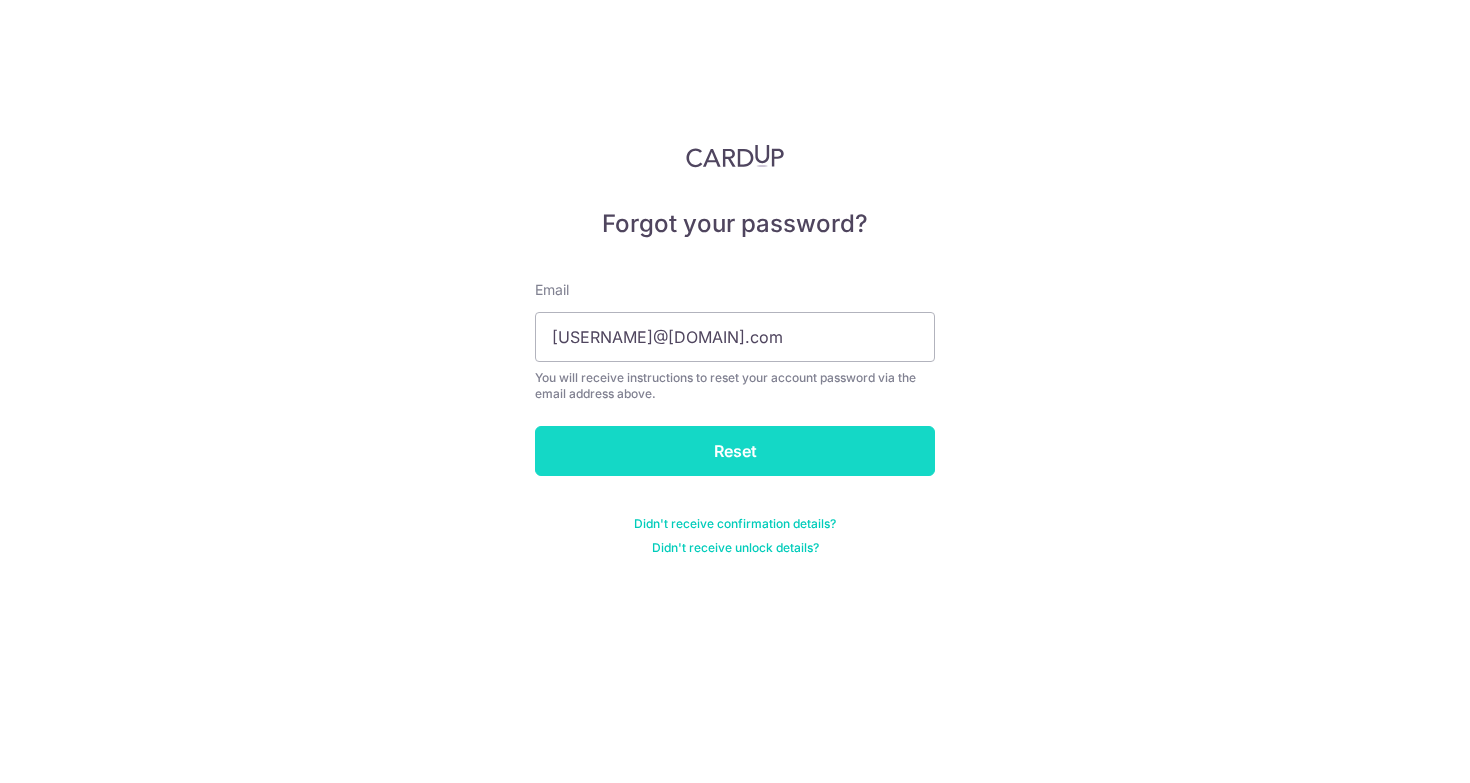 click on "Reset" at bounding box center (735, 451) 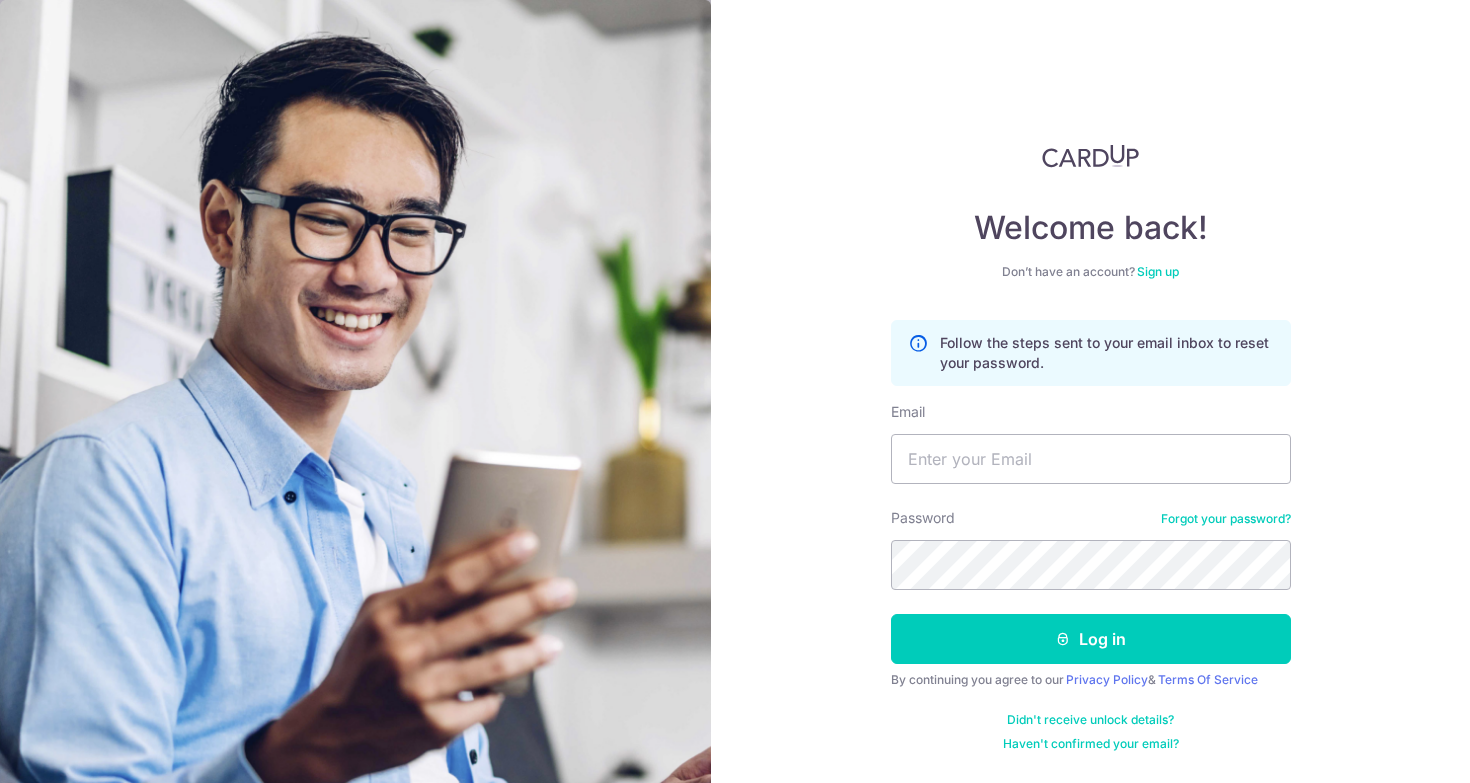 scroll, scrollTop: 0, scrollLeft: 0, axis: both 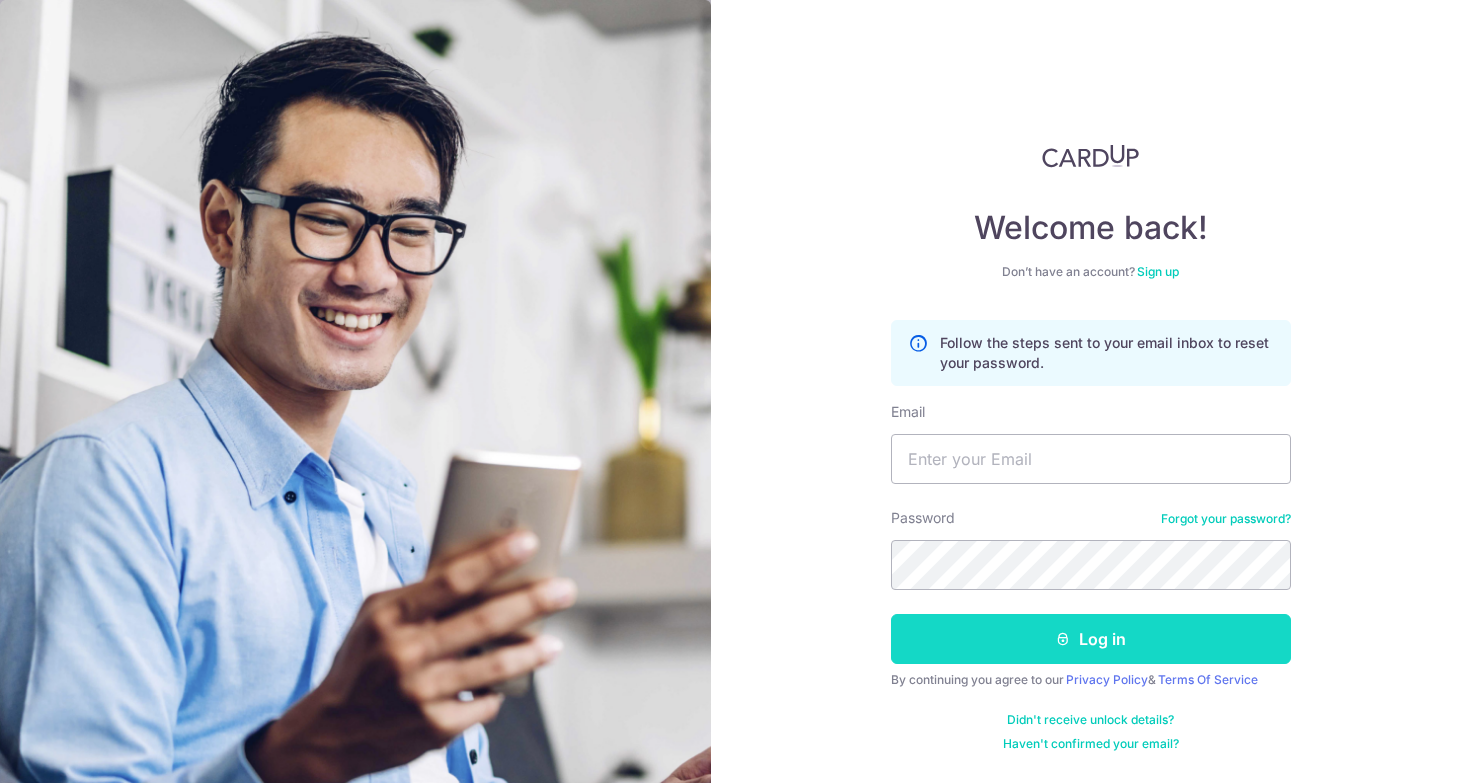 type on "[USERNAME]@[DOMAIN].com" 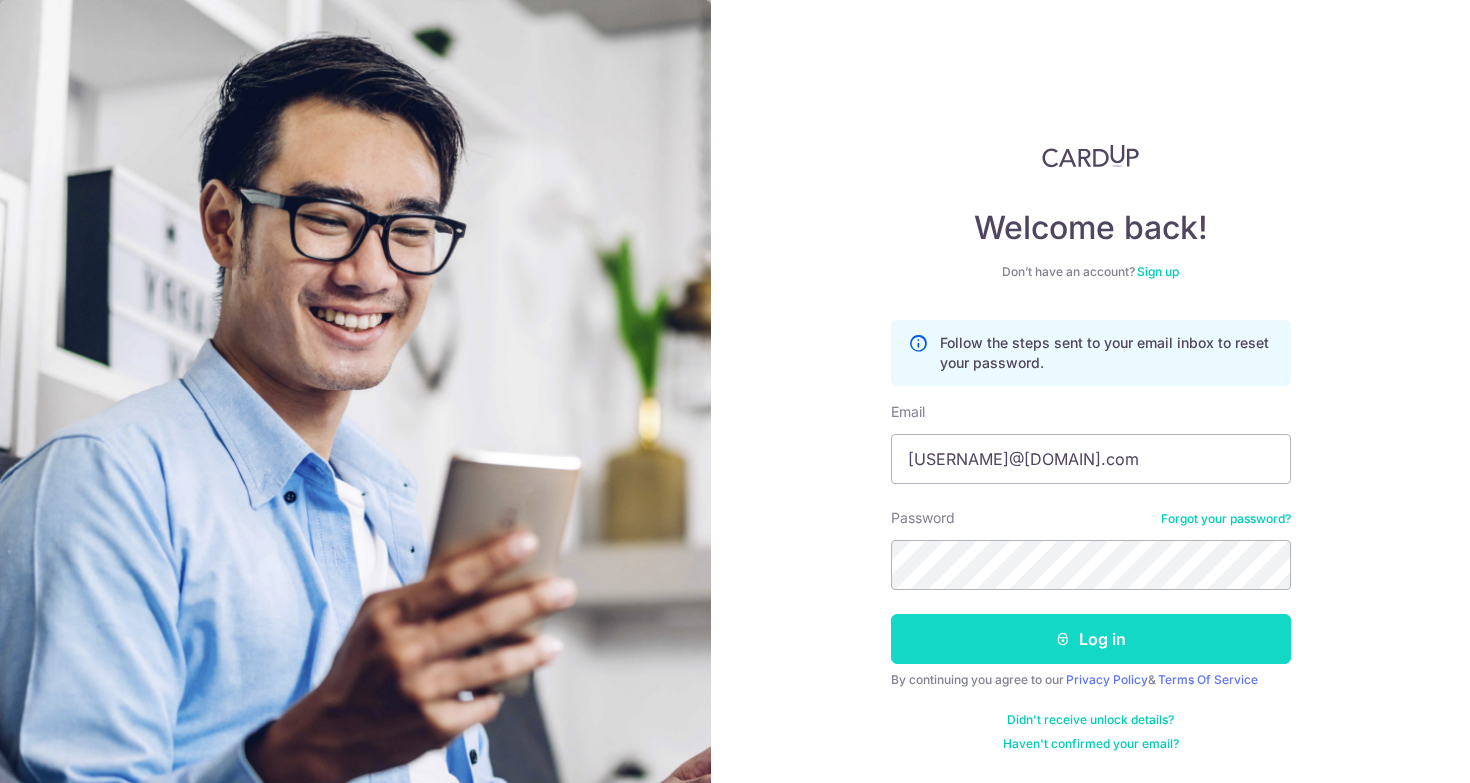 click on "Log in" at bounding box center [1091, 639] 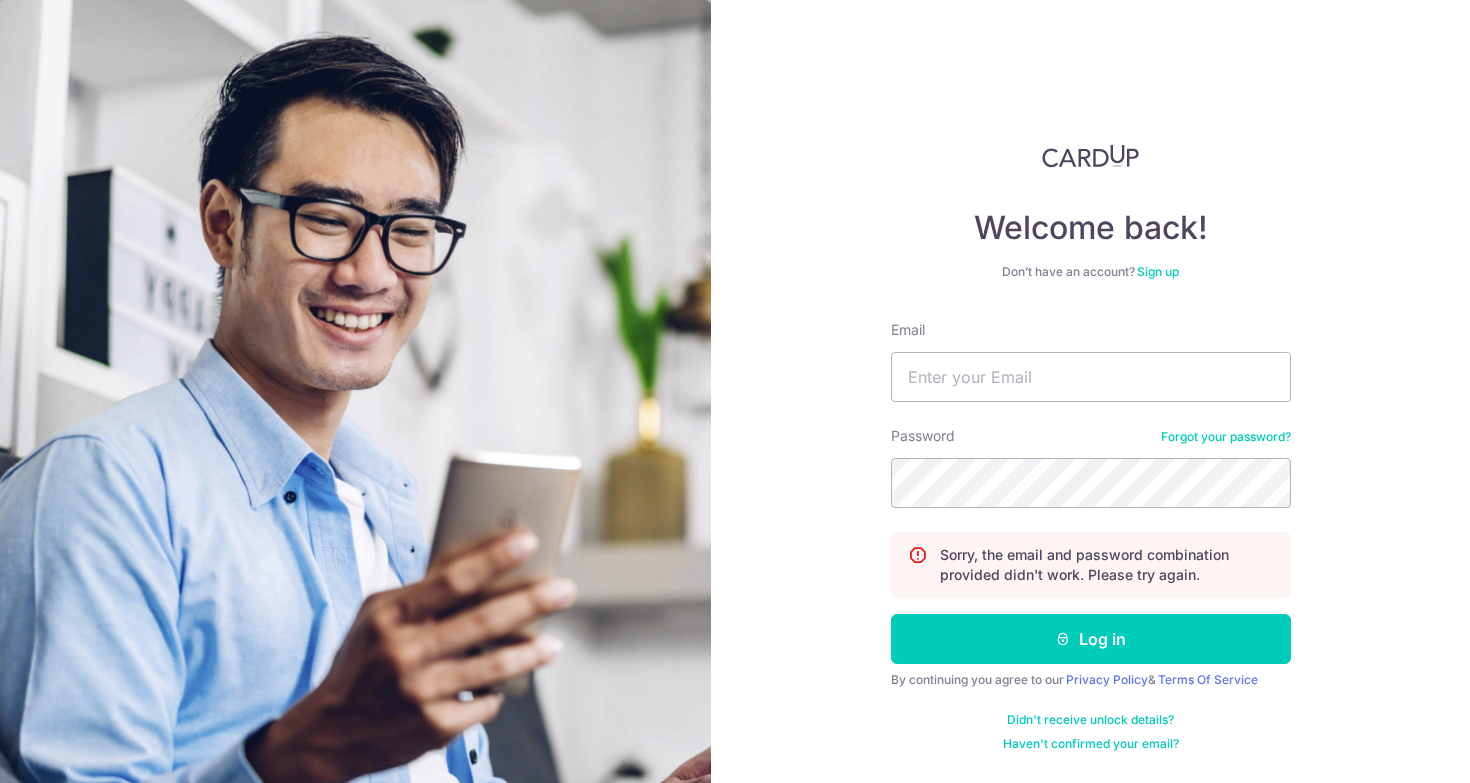 scroll, scrollTop: 0, scrollLeft: 0, axis: both 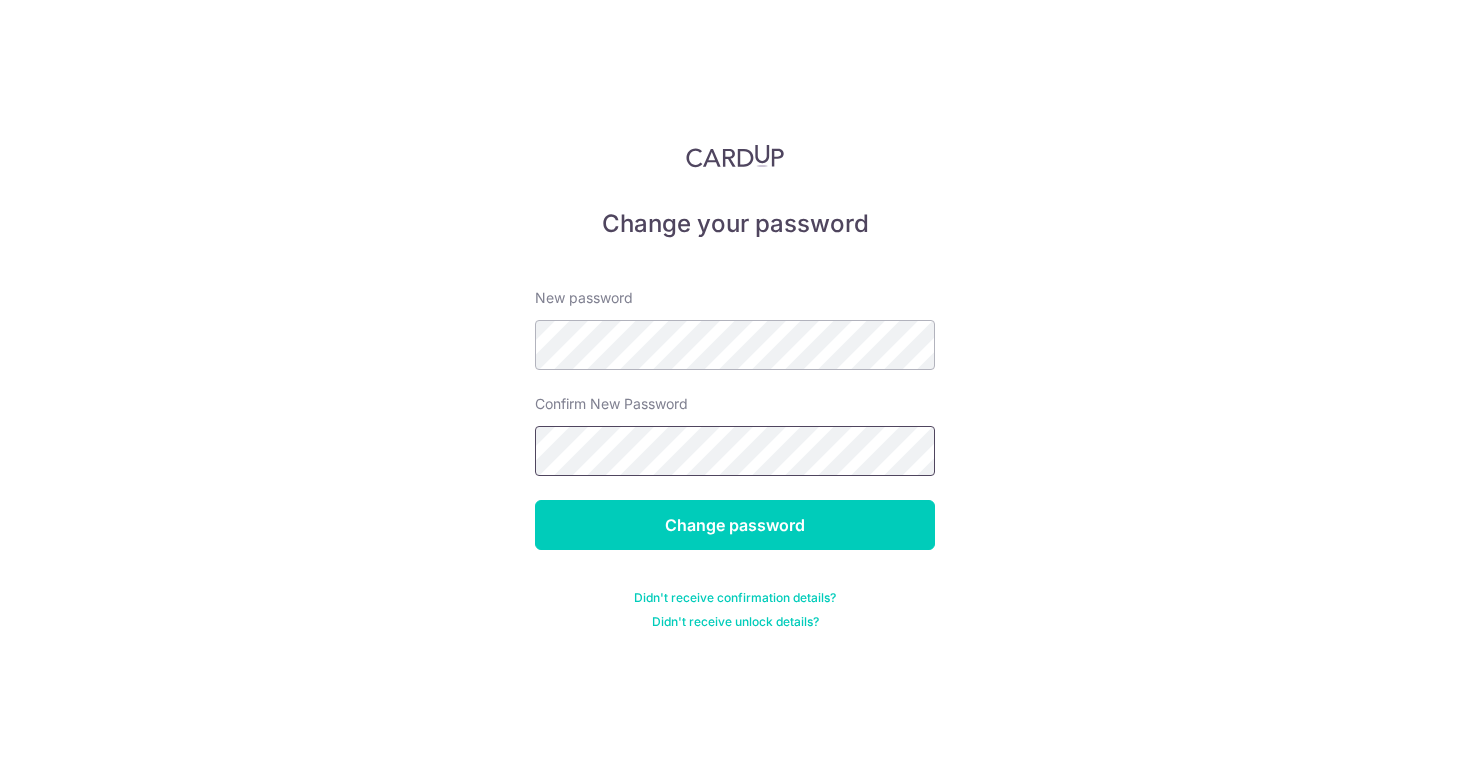 click on "Change password" at bounding box center [735, 525] 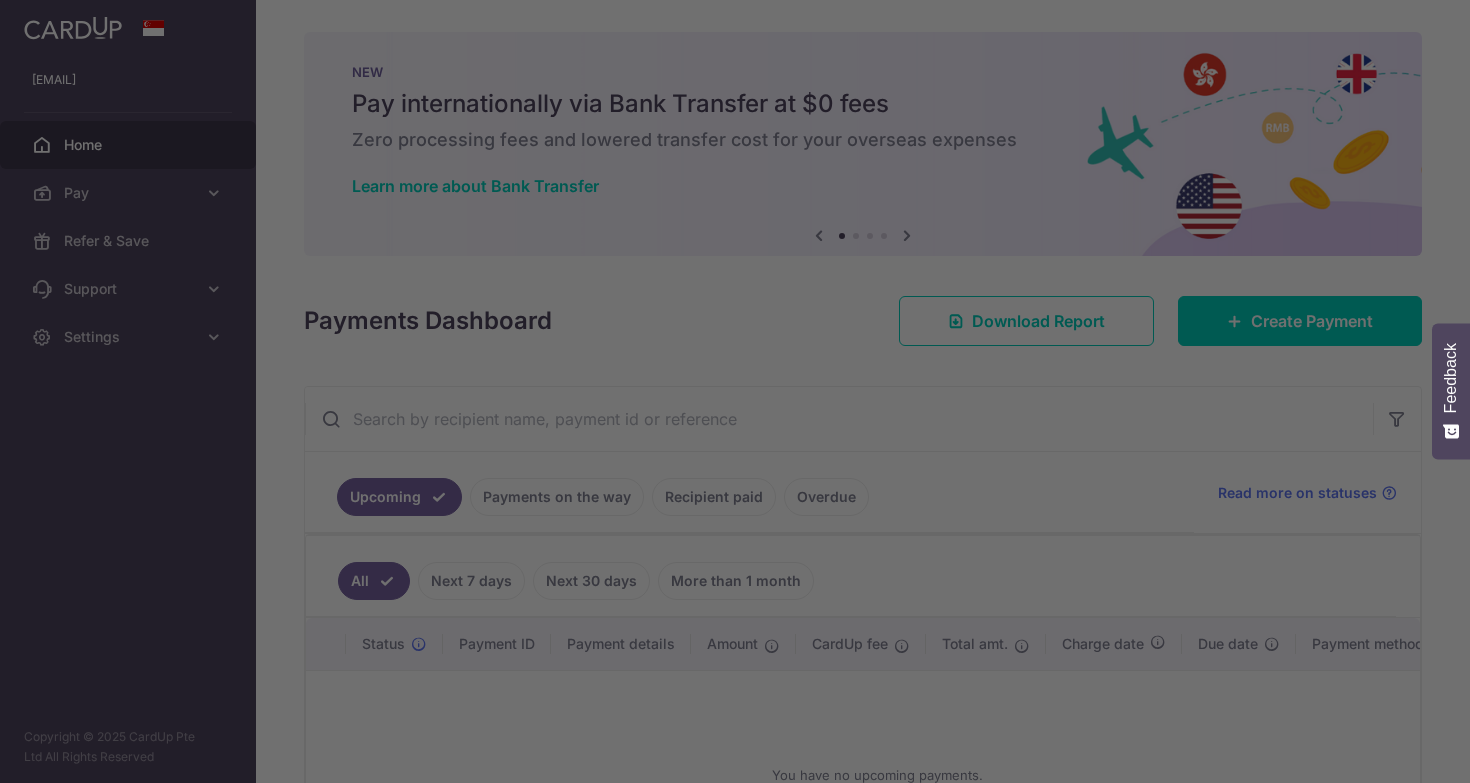 scroll, scrollTop: 0, scrollLeft: 0, axis: both 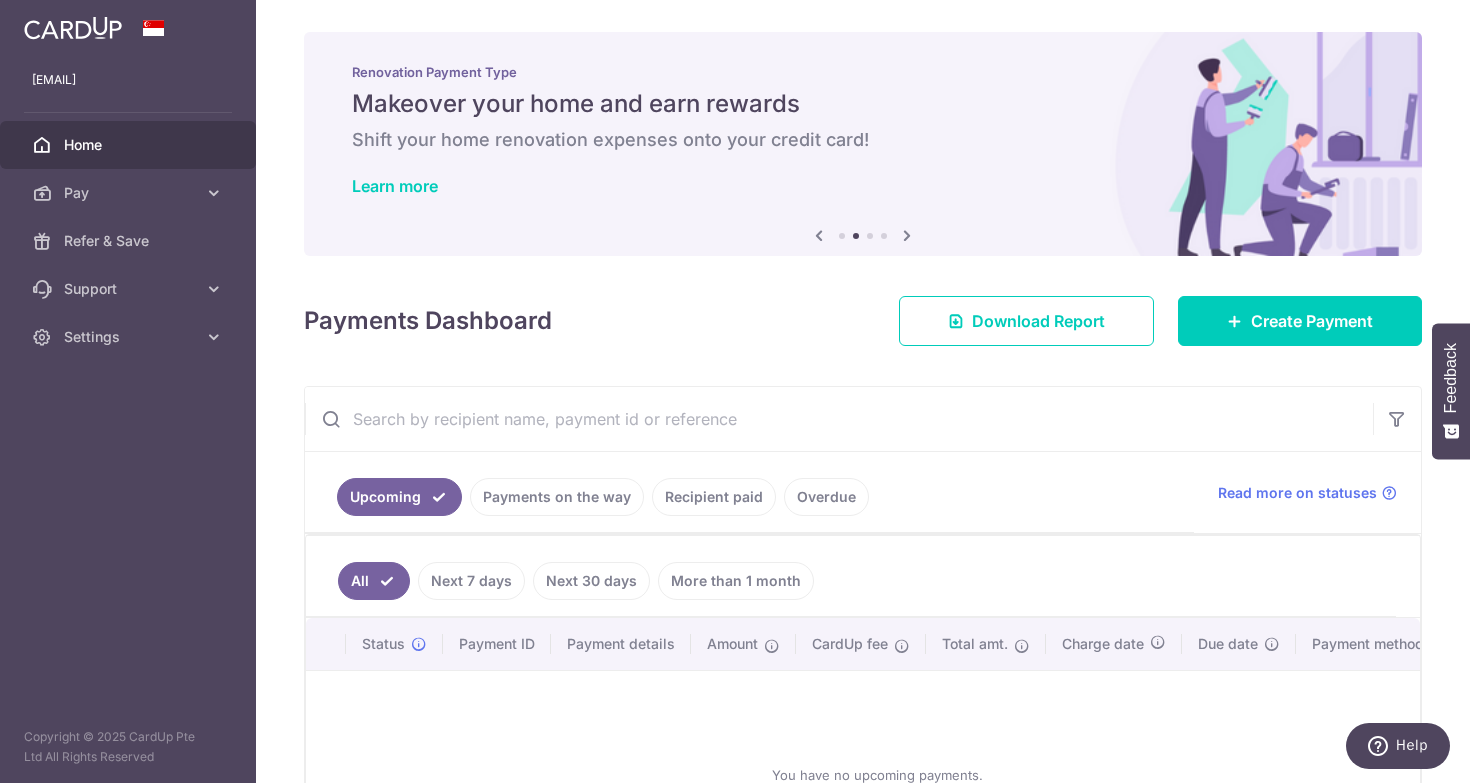 click on "Recipient paid" at bounding box center [714, 497] 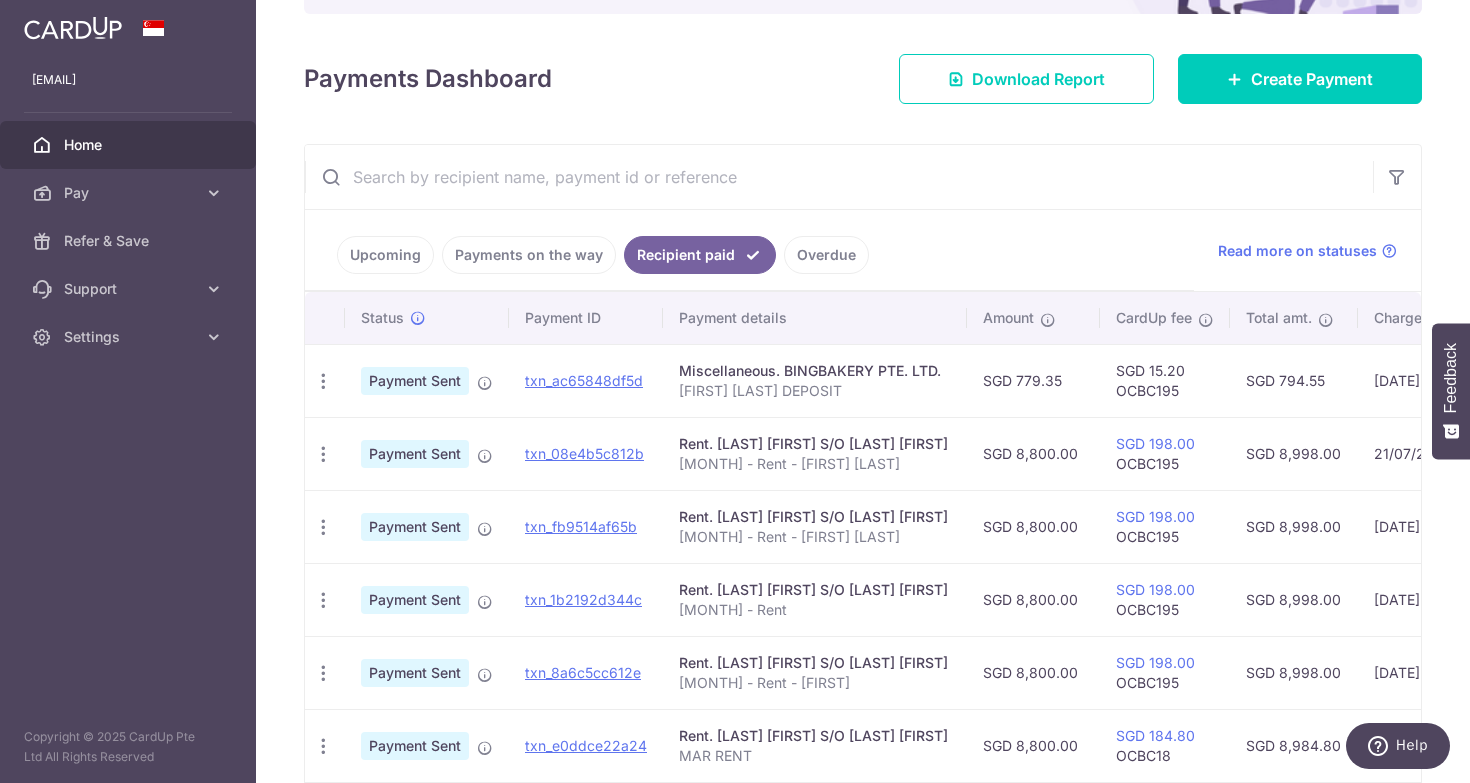 click on "Overdue" at bounding box center (826, 255) 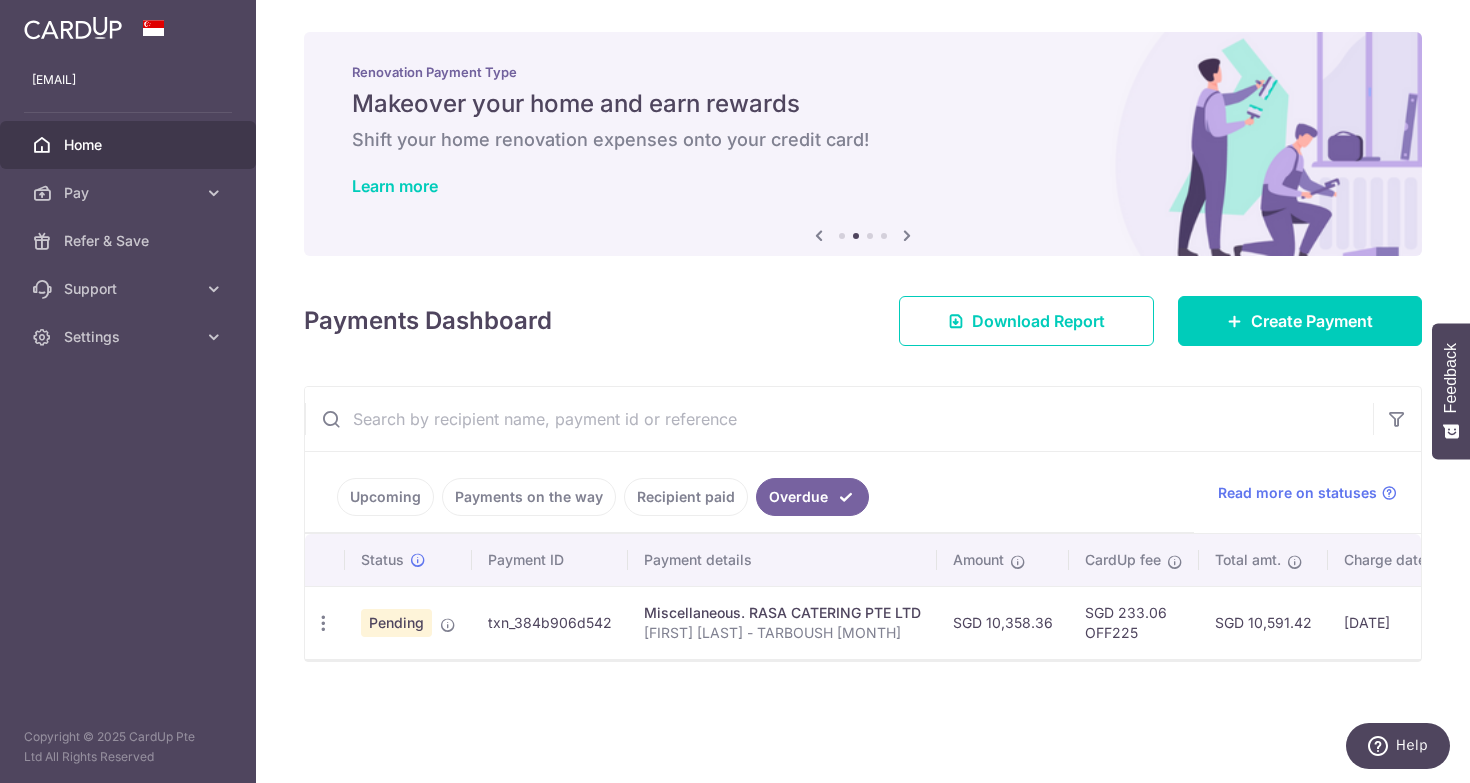 scroll, scrollTop: 0, scrollLeft: 0, axis: both 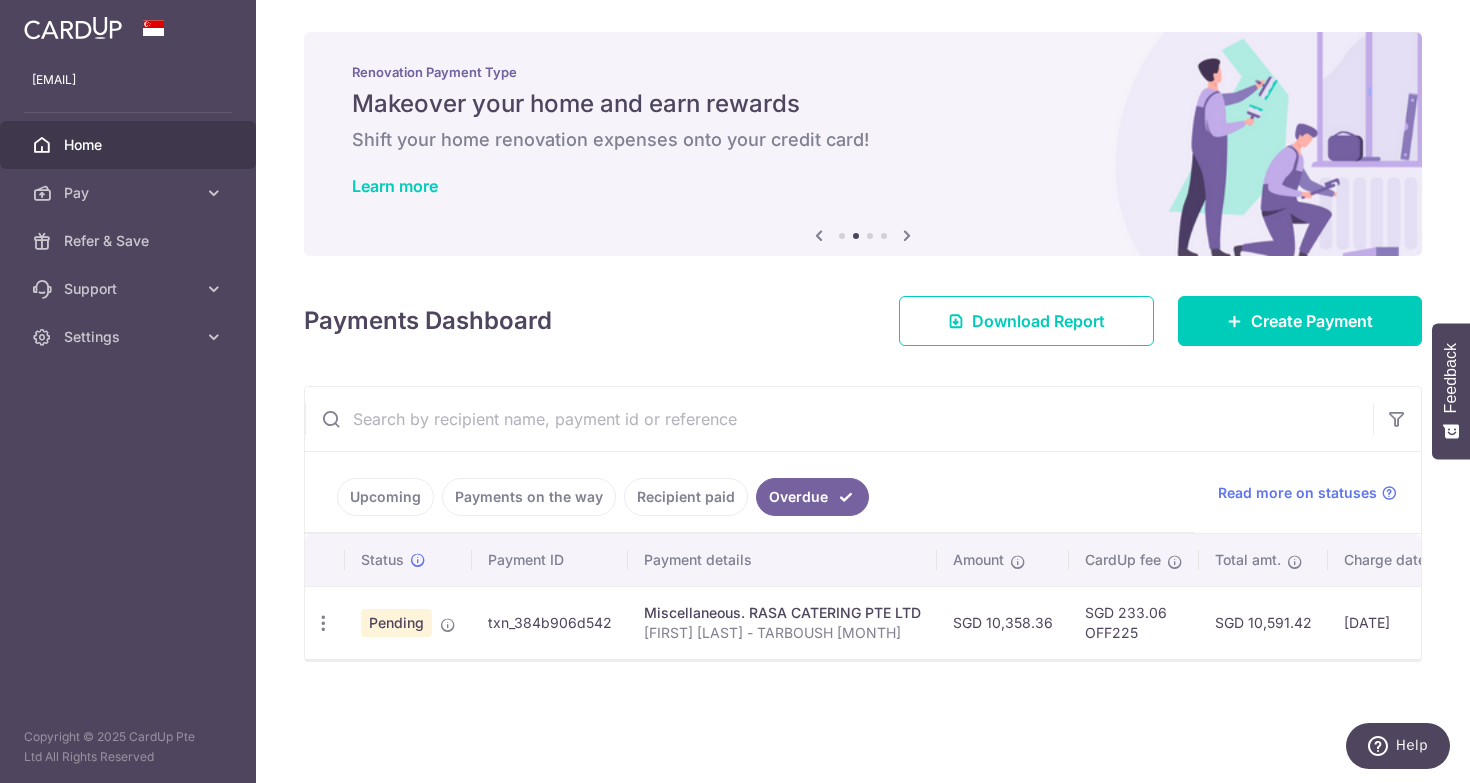 click on "Pending" at bounding box center (396, 623) 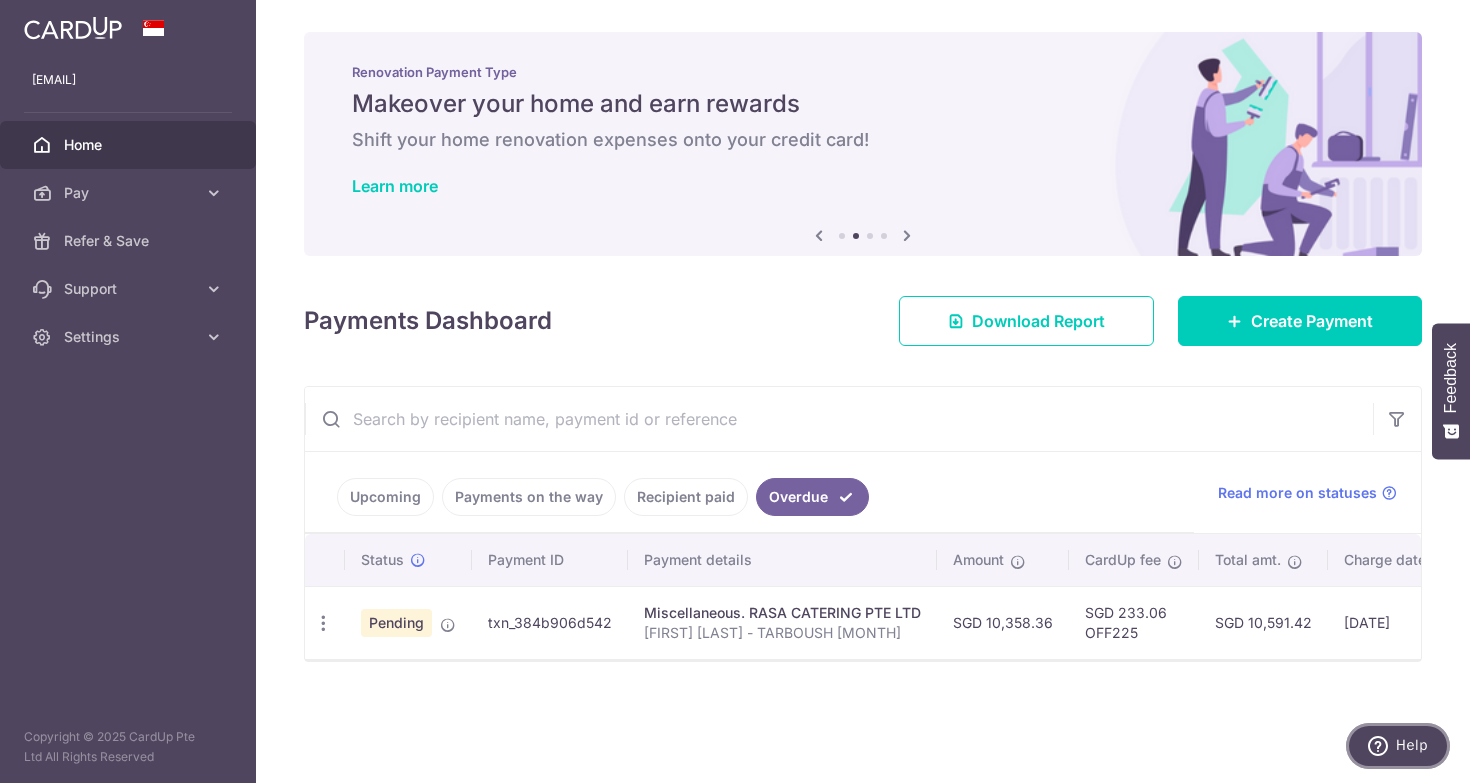 click 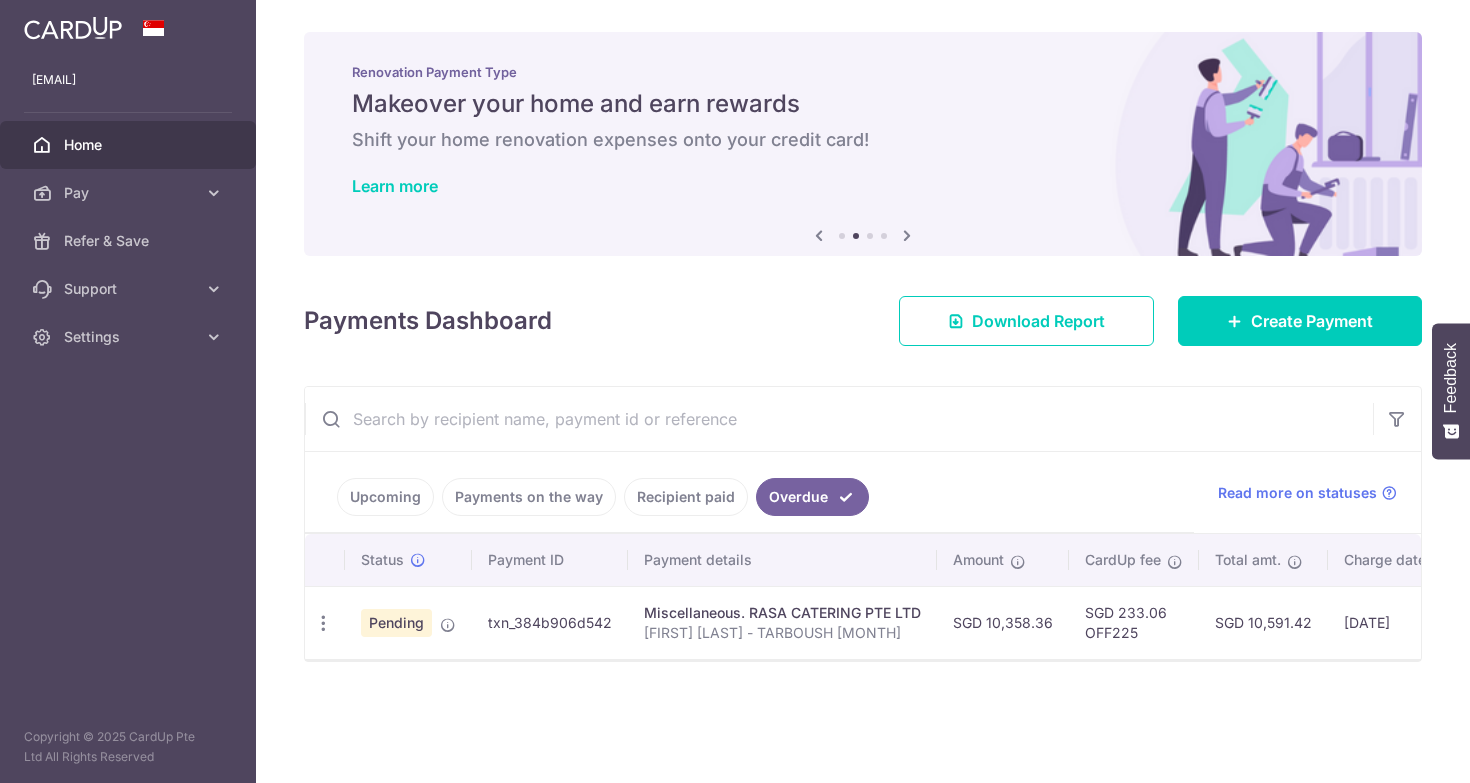 scroll, scrollTop: 0, scrollLeft: 0, axis: both 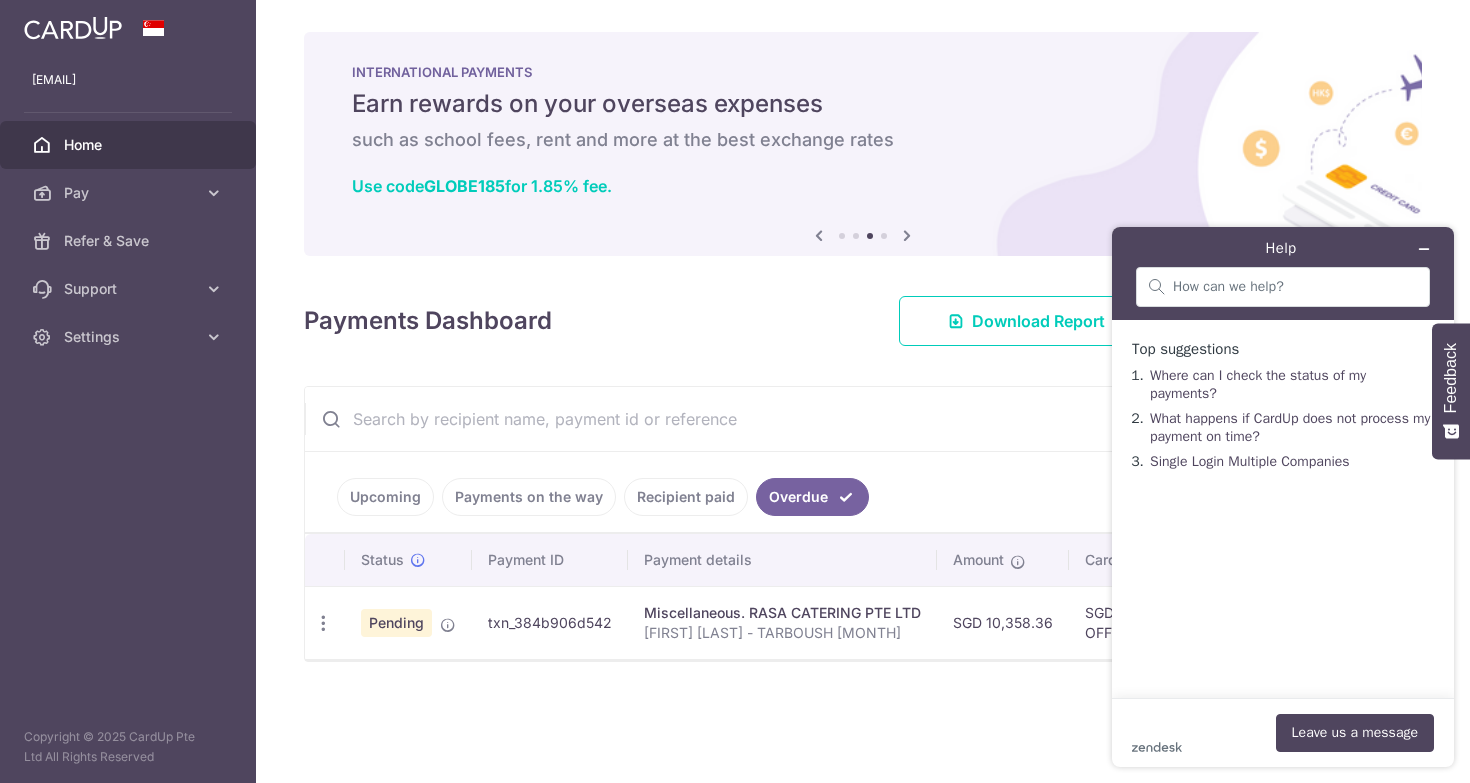 click on "×
Pause Schedule
Pause all future payments in this series
Pause just this one payment
By clicking below, you confirm you are pausing this payment to   on  . Payments can be unpaused at anytime prior to payment taken date.
Confirm
Cancel Schedule
Cancel all future payments in this series
Cancel just this one payment
Confirm
Approve Payment
Recipient Bank Details" at bounding box center (863, 391) 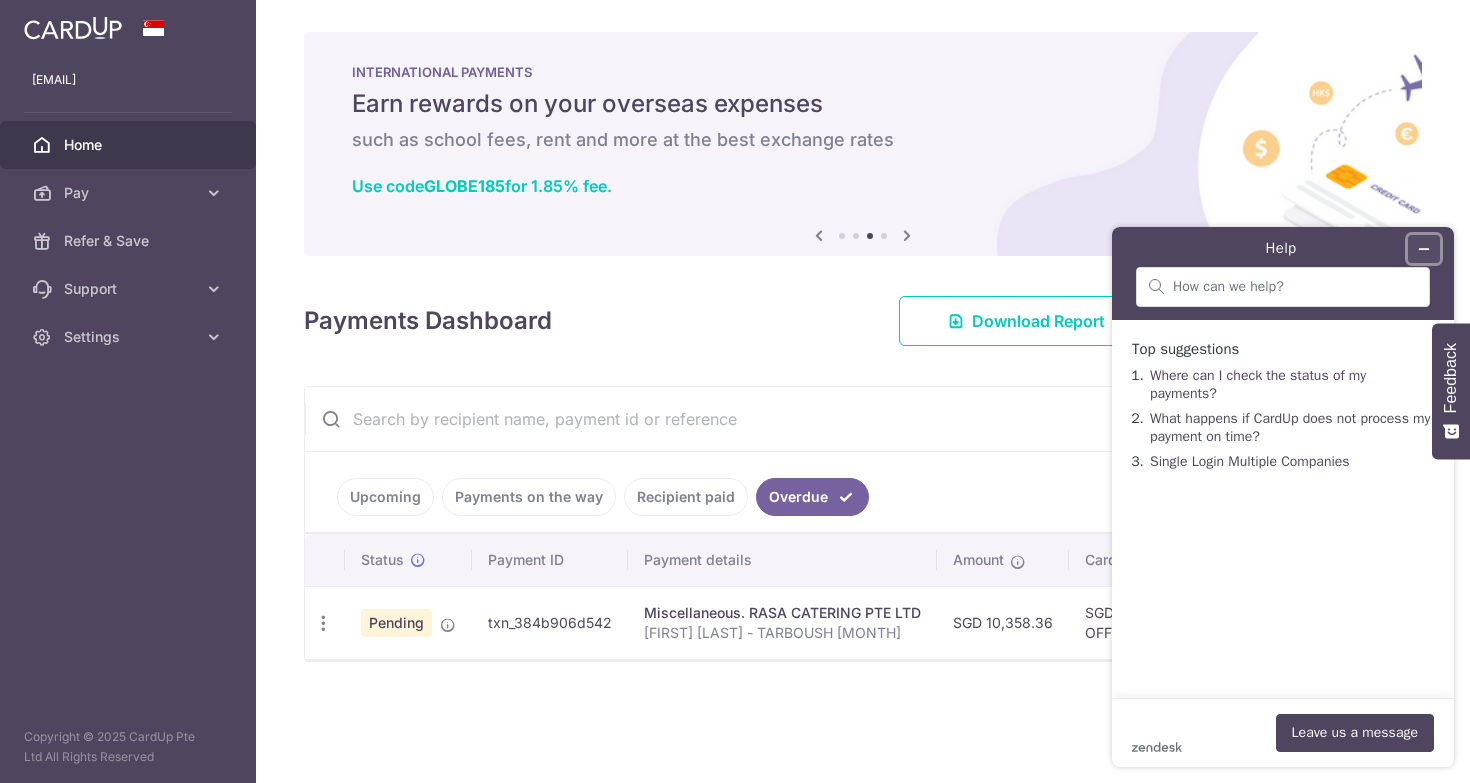 click 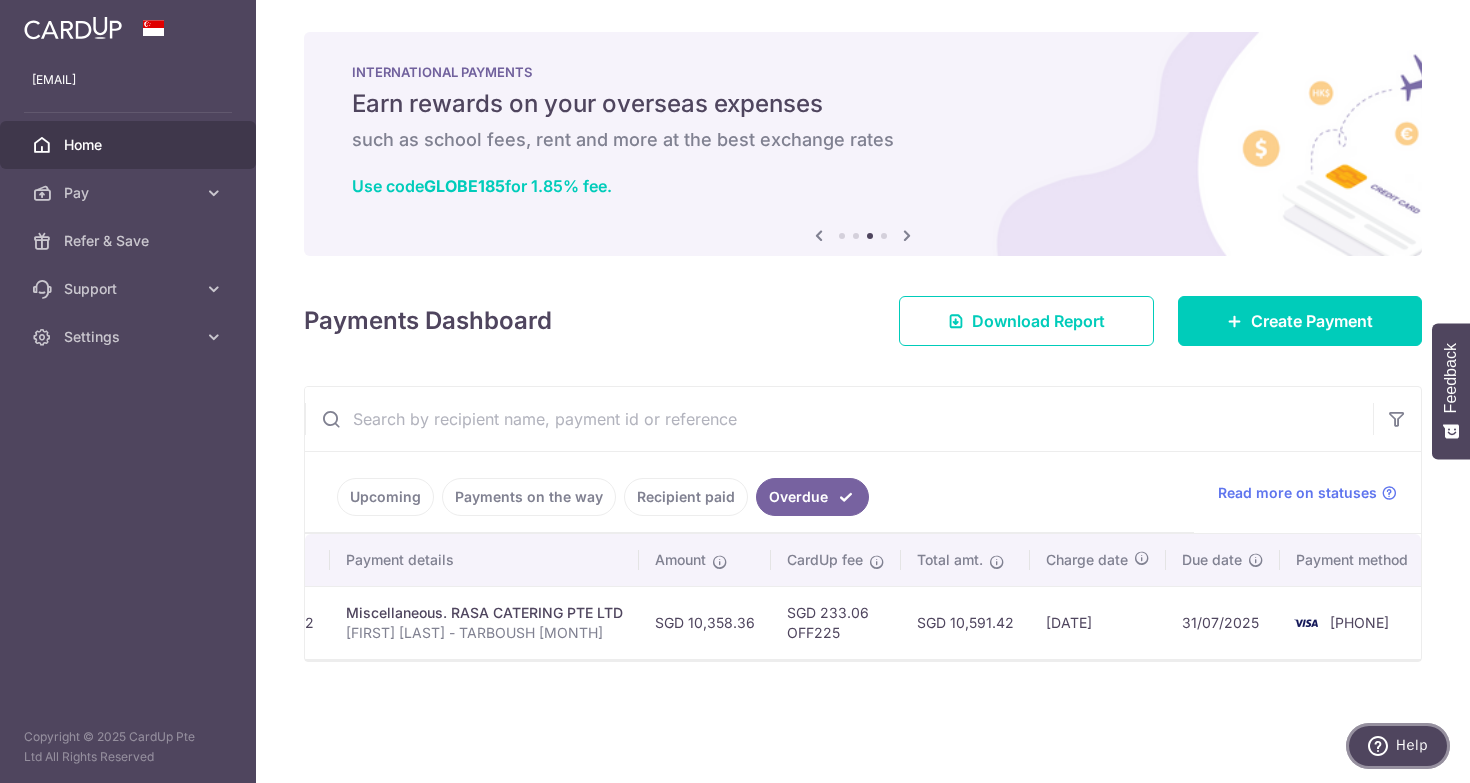 scroll, scrollTop: 0, scrollLeft: 0, axis: both 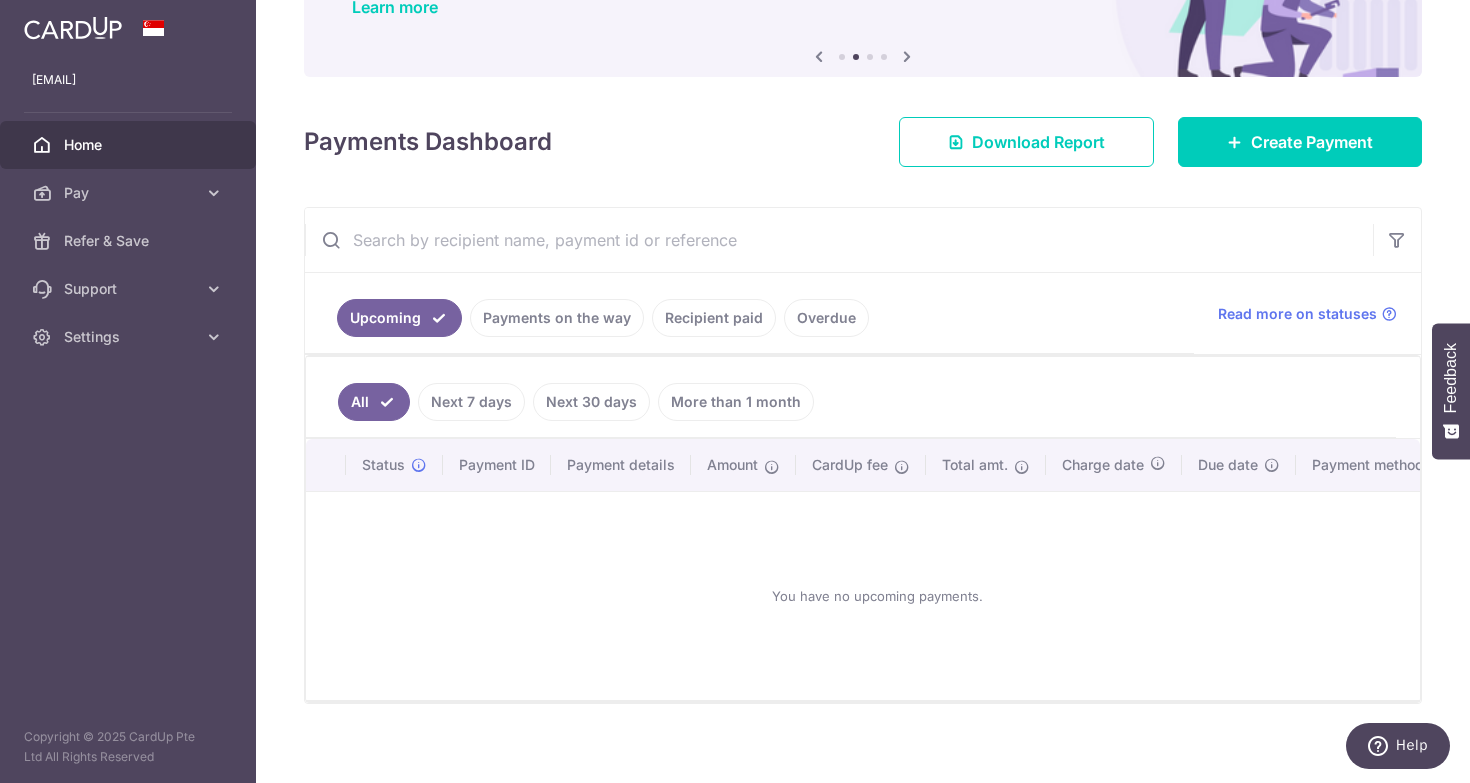 click on "Next 7 days" at bounding box center (471, 402) 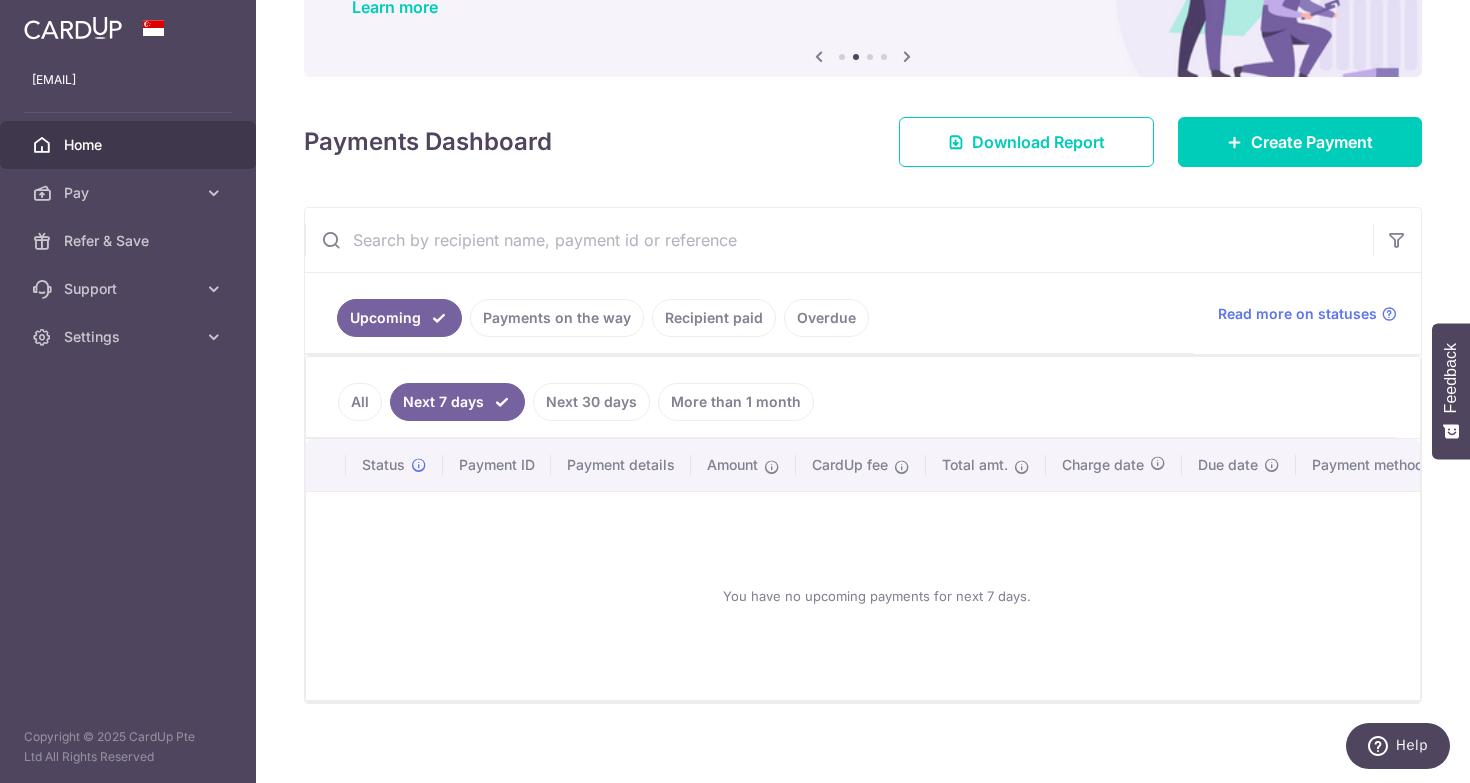 click on "More than 1 month" at bounding box center (736, 402) 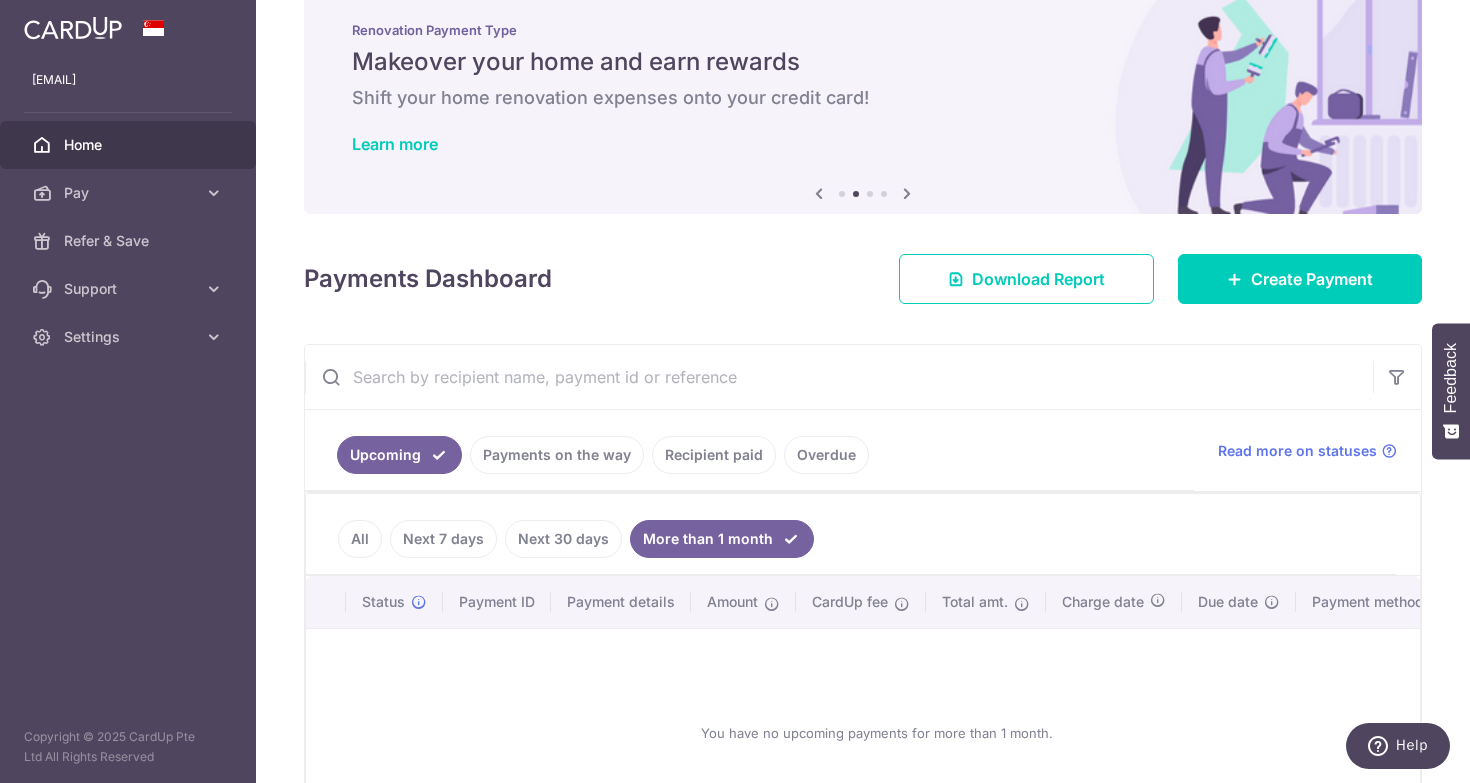 scroll, scrollTop: 179, scrollLeft: 0, axis: vertical 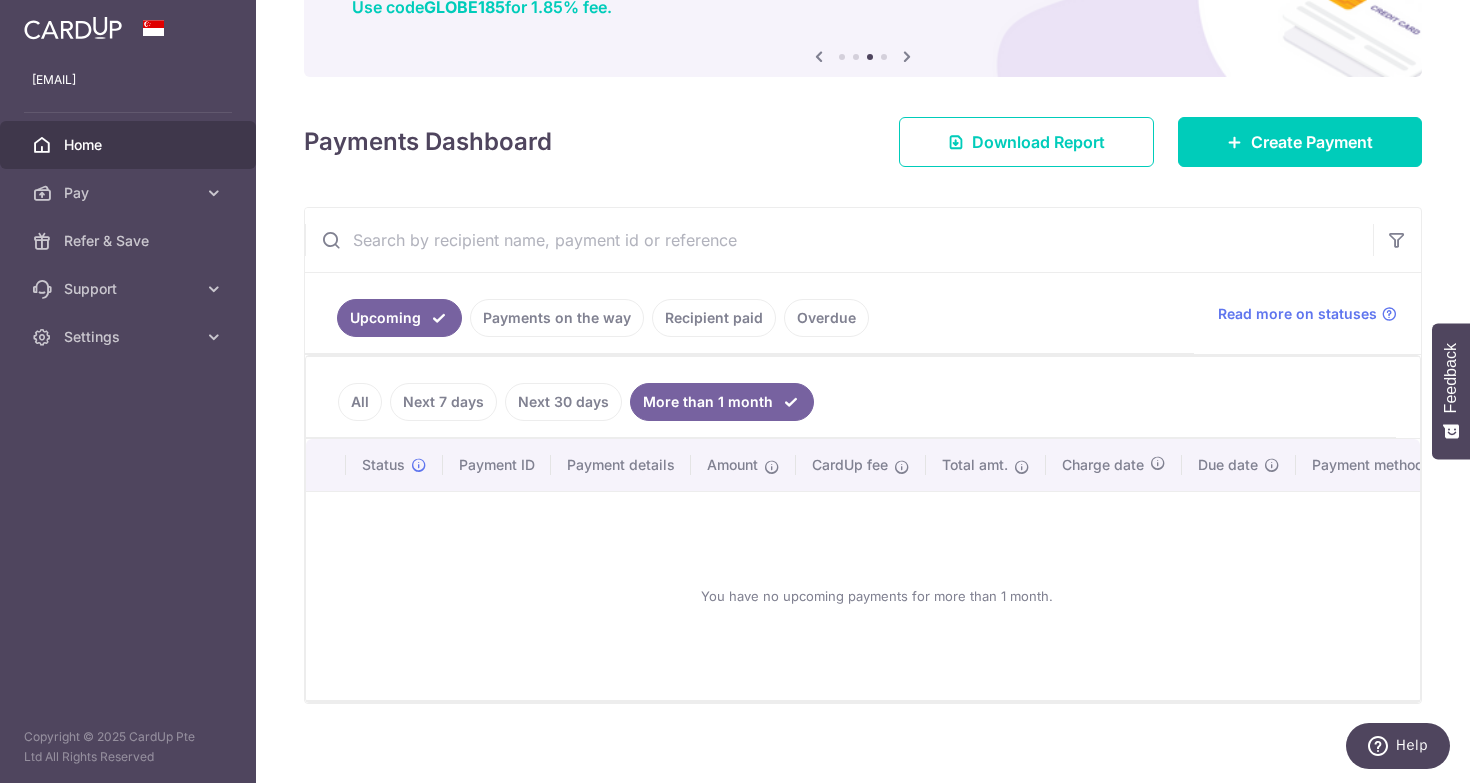 click on "Overdue" at bounding box center (826, 318) 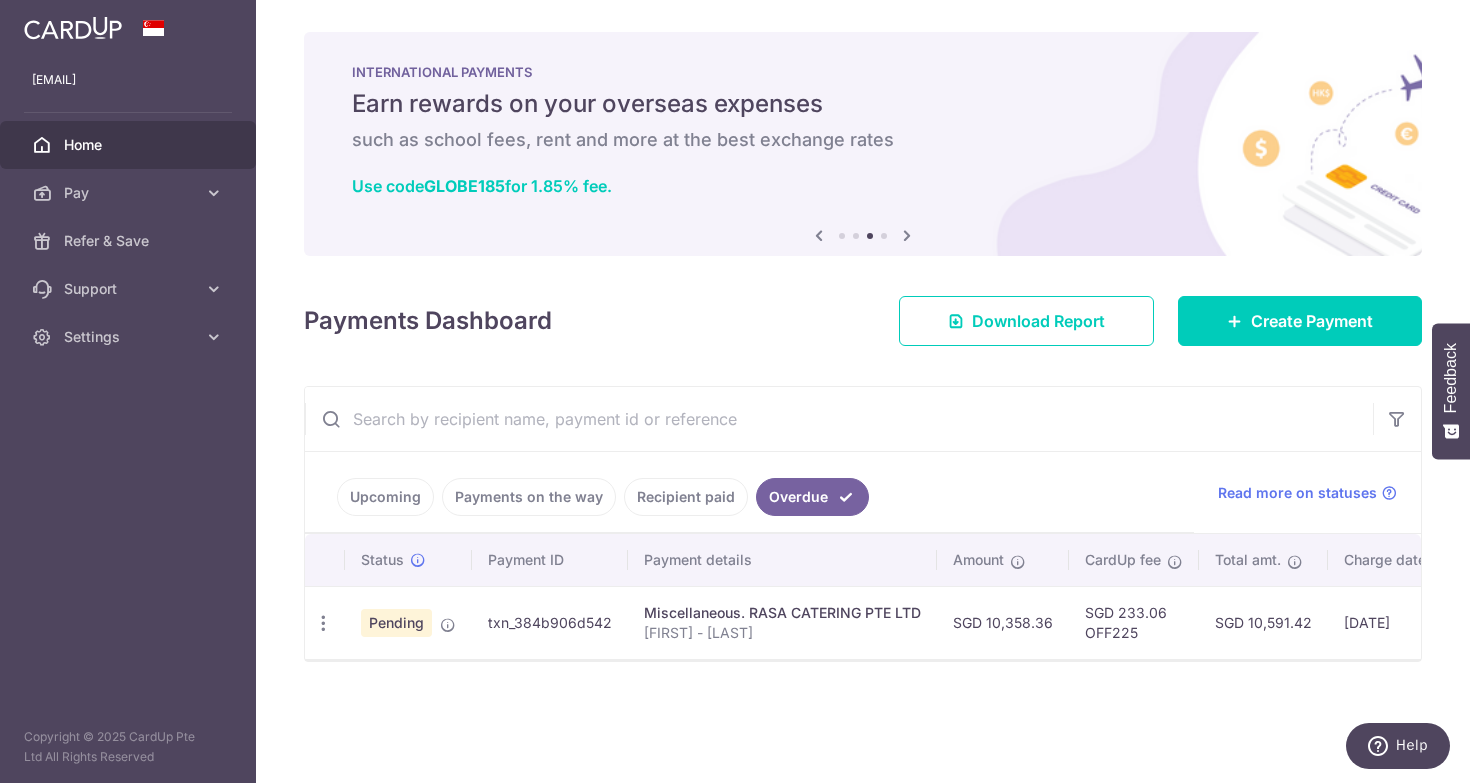 scroll, scrollTop: 0, scrollLeft: 0, axis: both 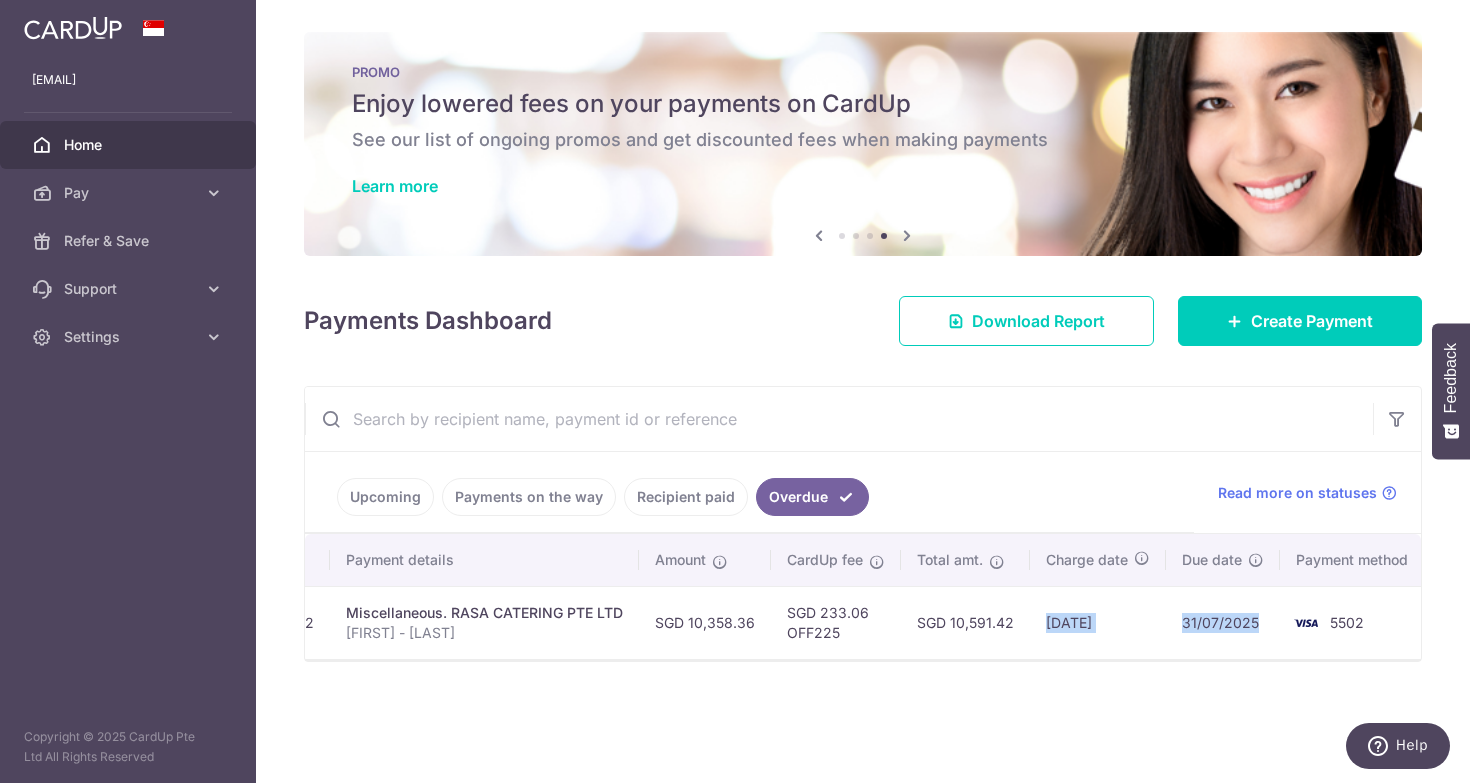 drag, startPoint x: 1040, startPoint y: 626, endPoint x: 1266, endPoint y: 620, distance: 226.07964 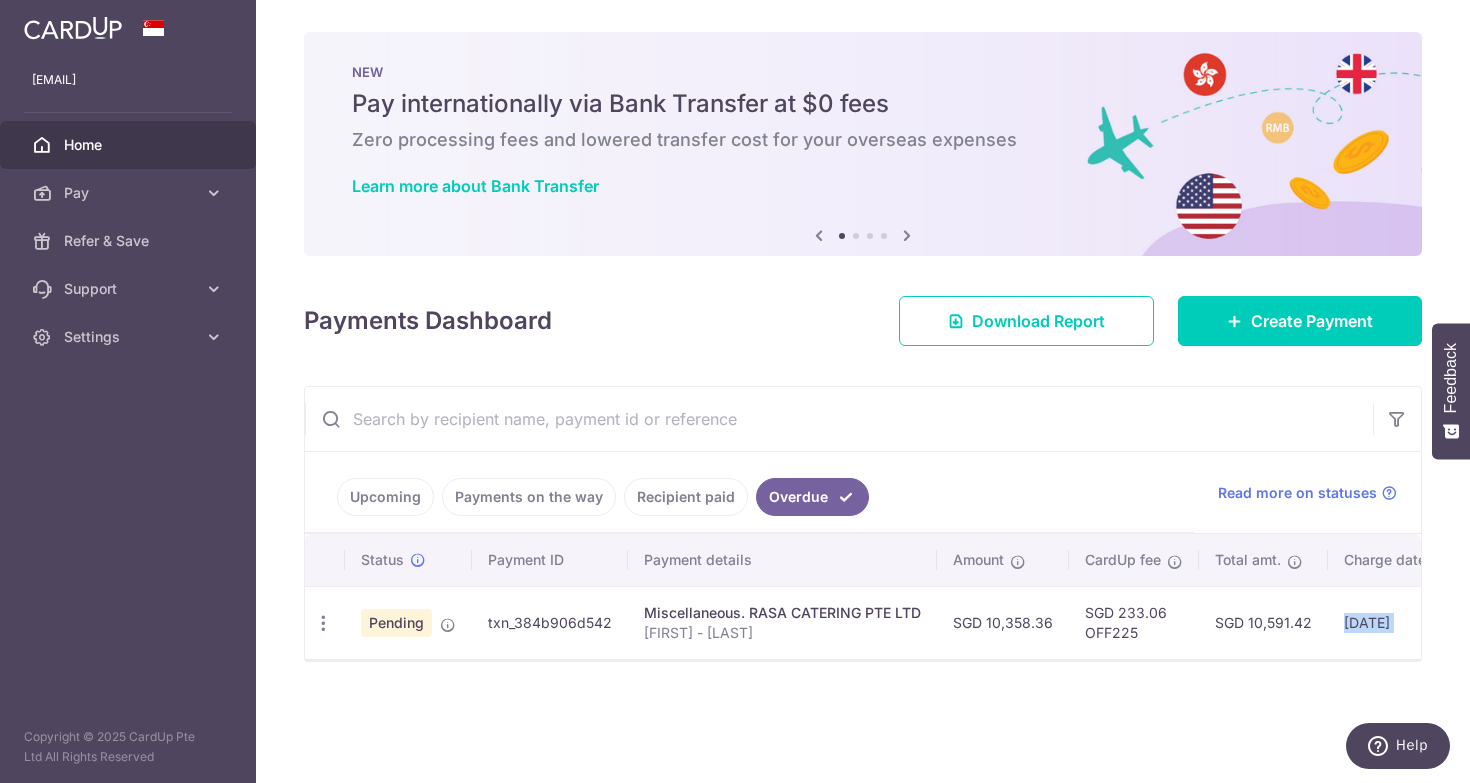 scroll, scrollTop: 0, scrollLeft: 298, axis: horizontal 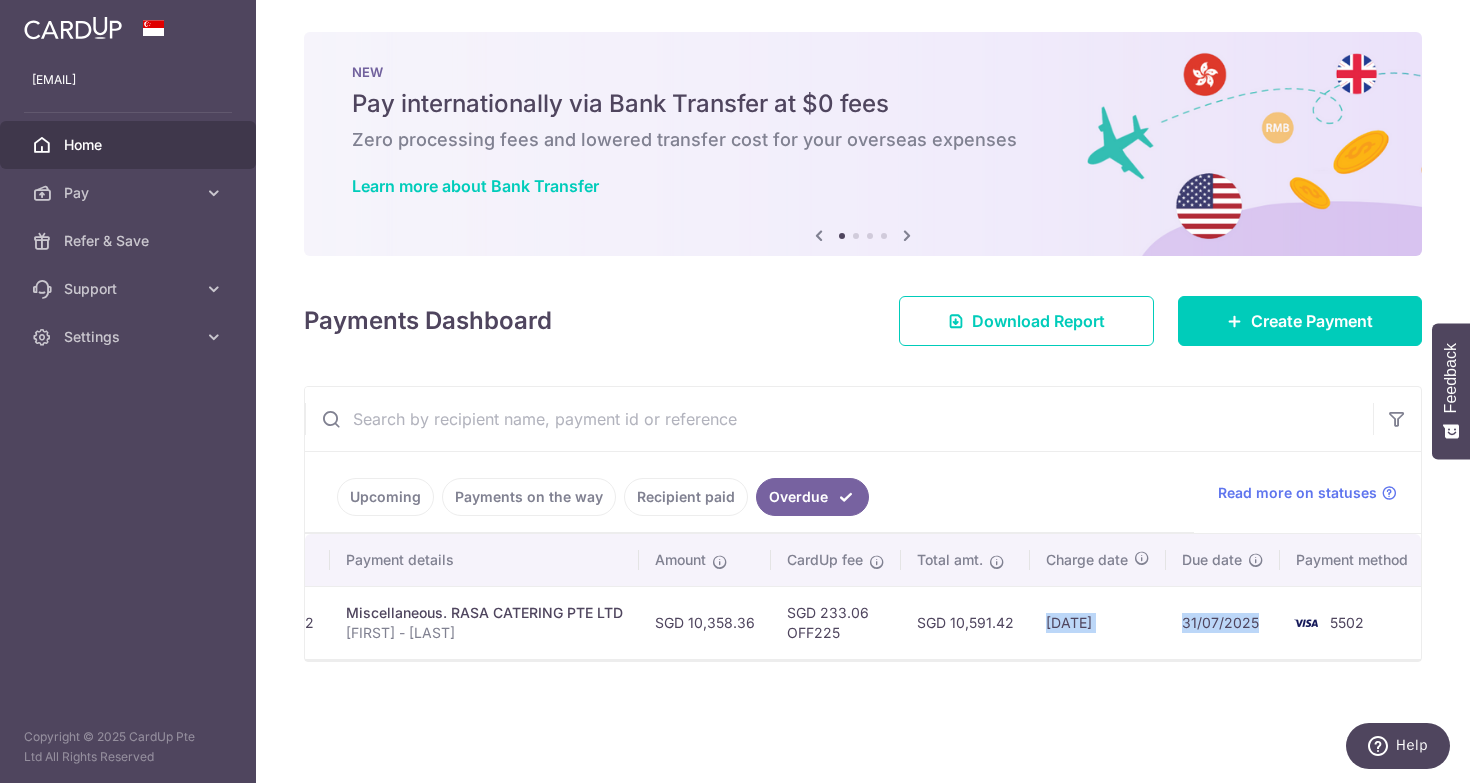 click on "31/07/2025" at bounding box center (1223, 622) 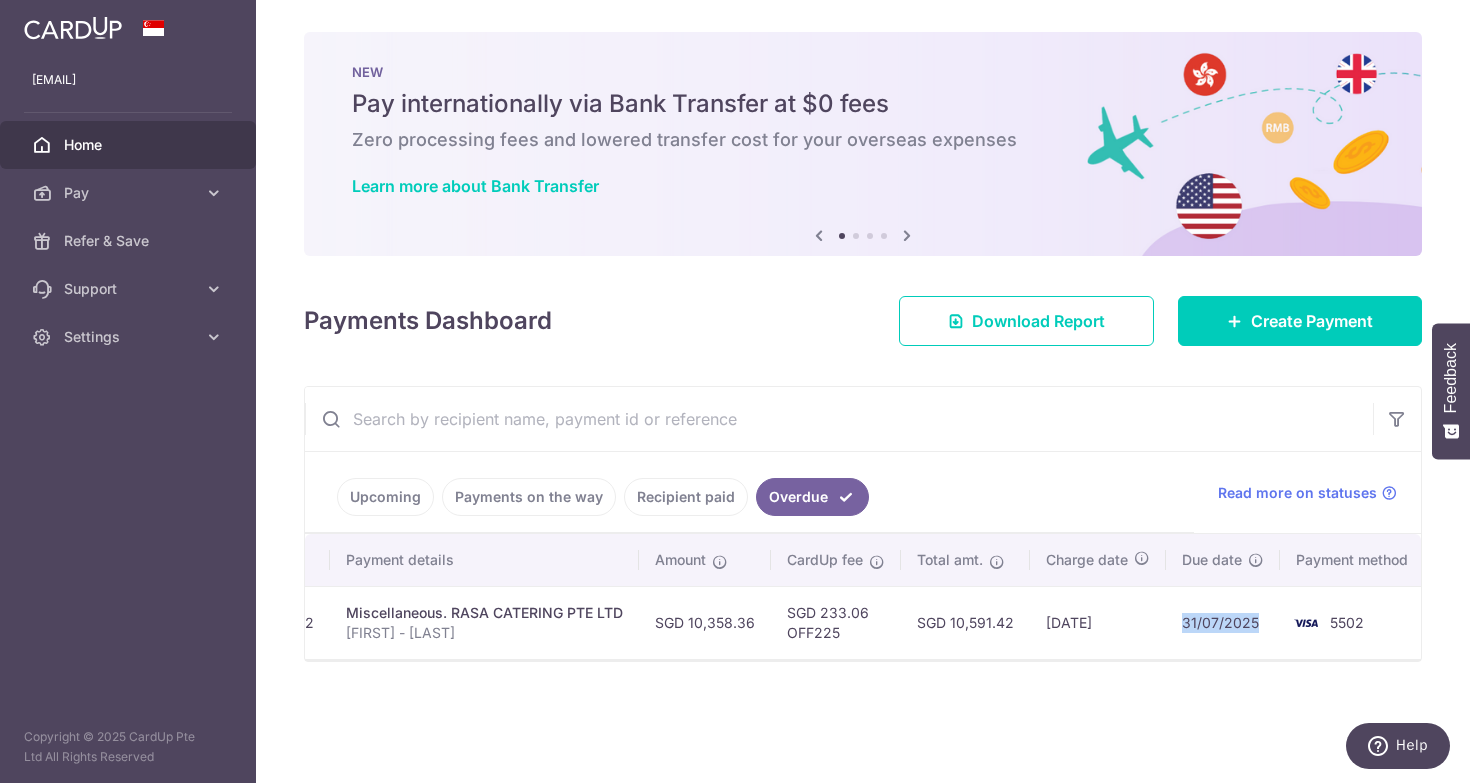 drag, startPoint x: 1178, startPoint y: 620, endPoint x: 1278, endPoint y: 619, distance: 100.005 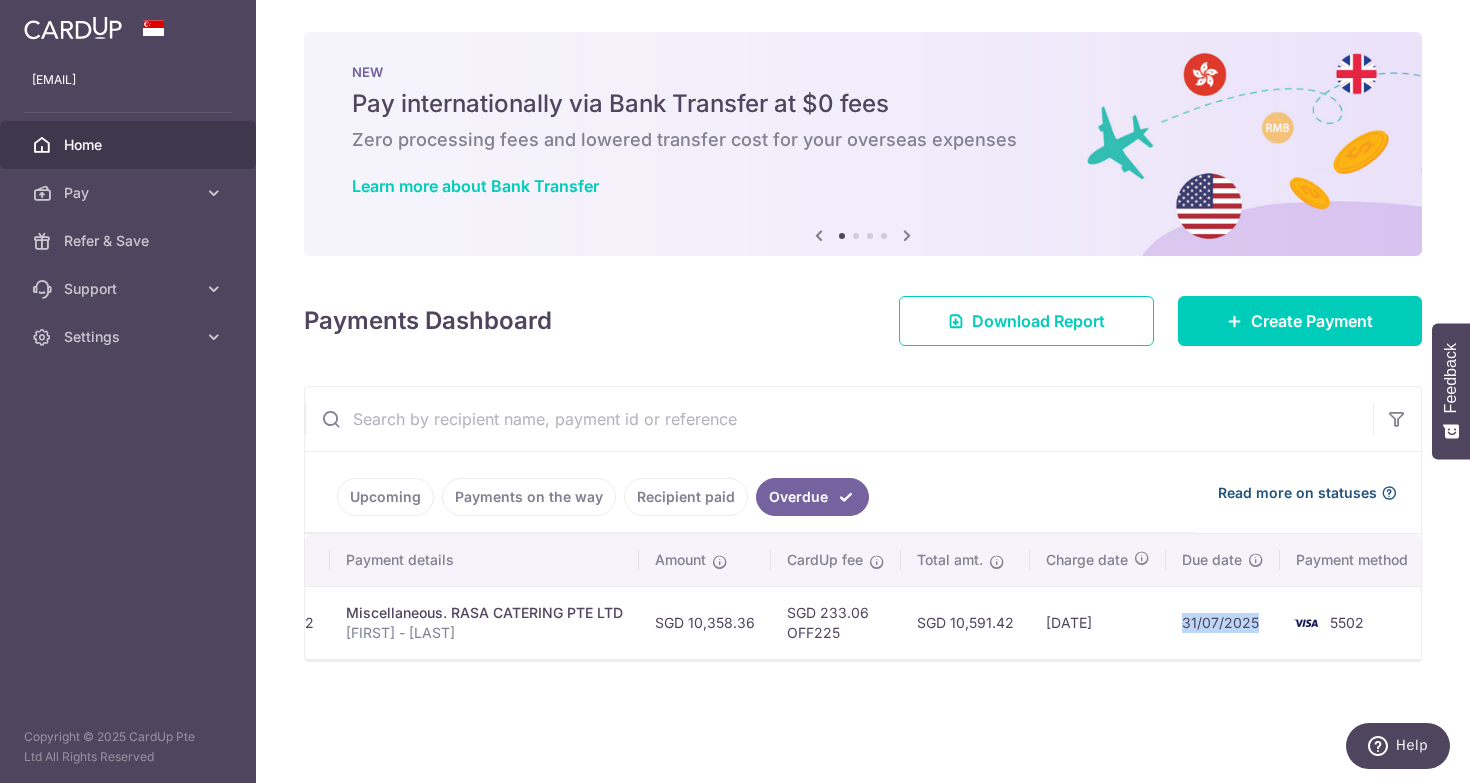 click on "Read more on statuses" at bounding box center [1297, 493] 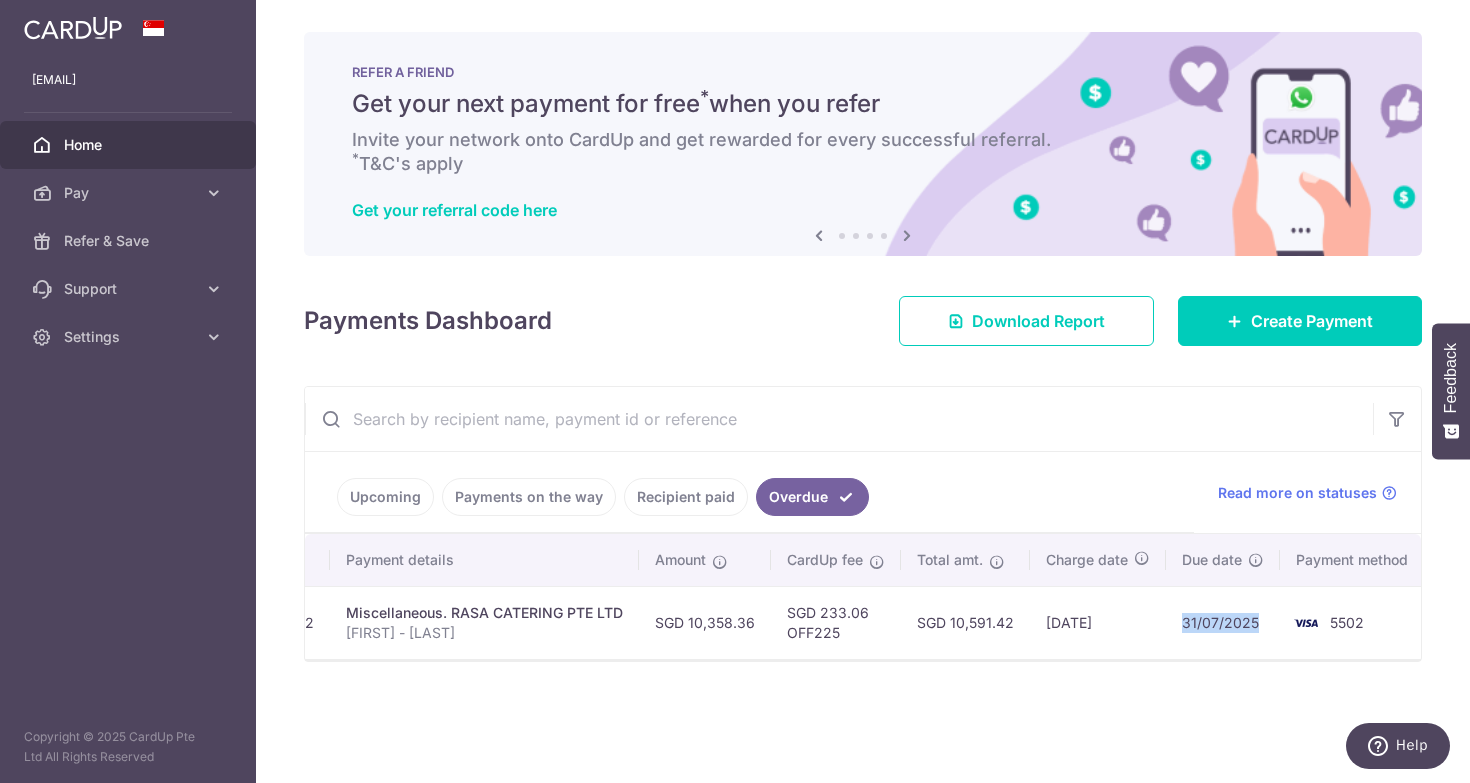 click on "31/07/2025" at bounding box center [1223, 622] 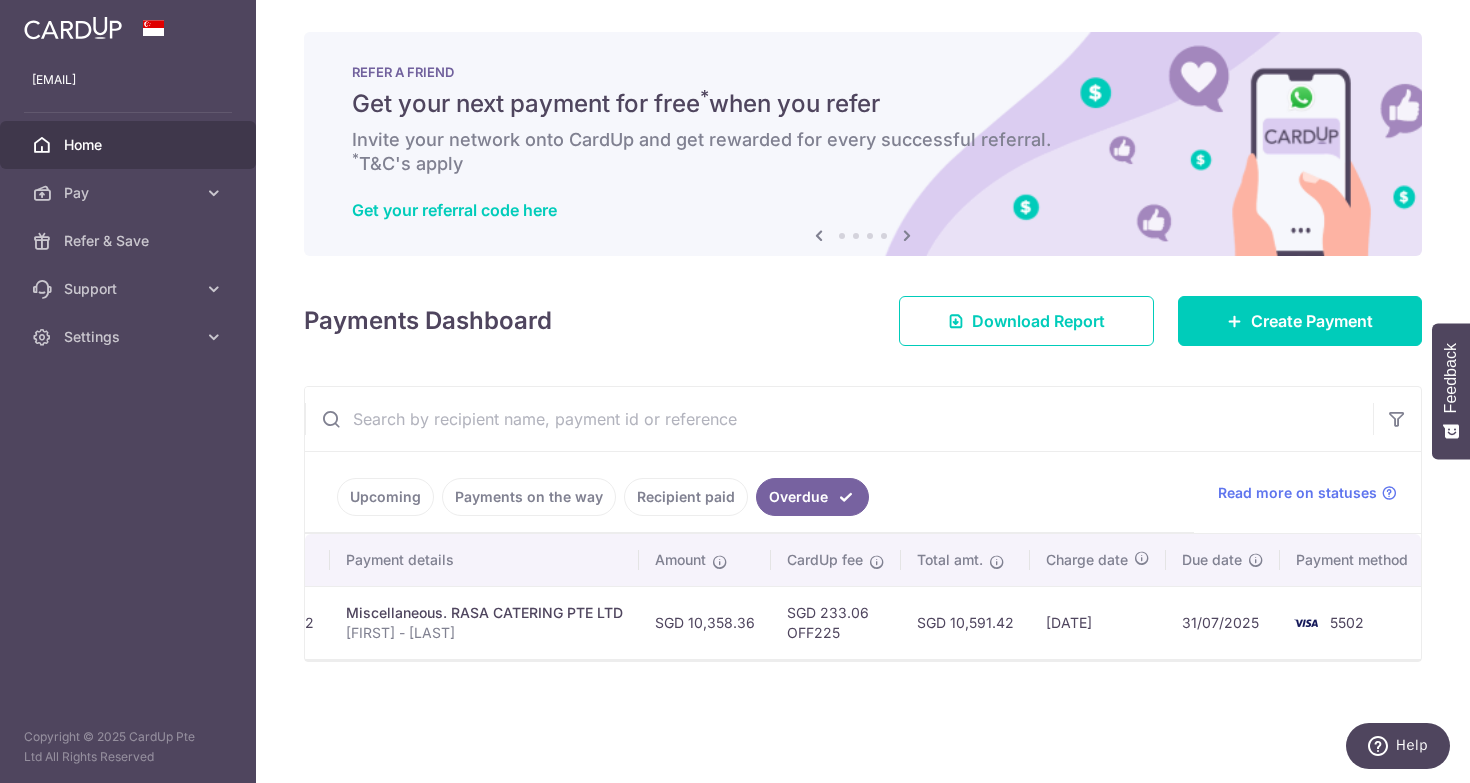 click 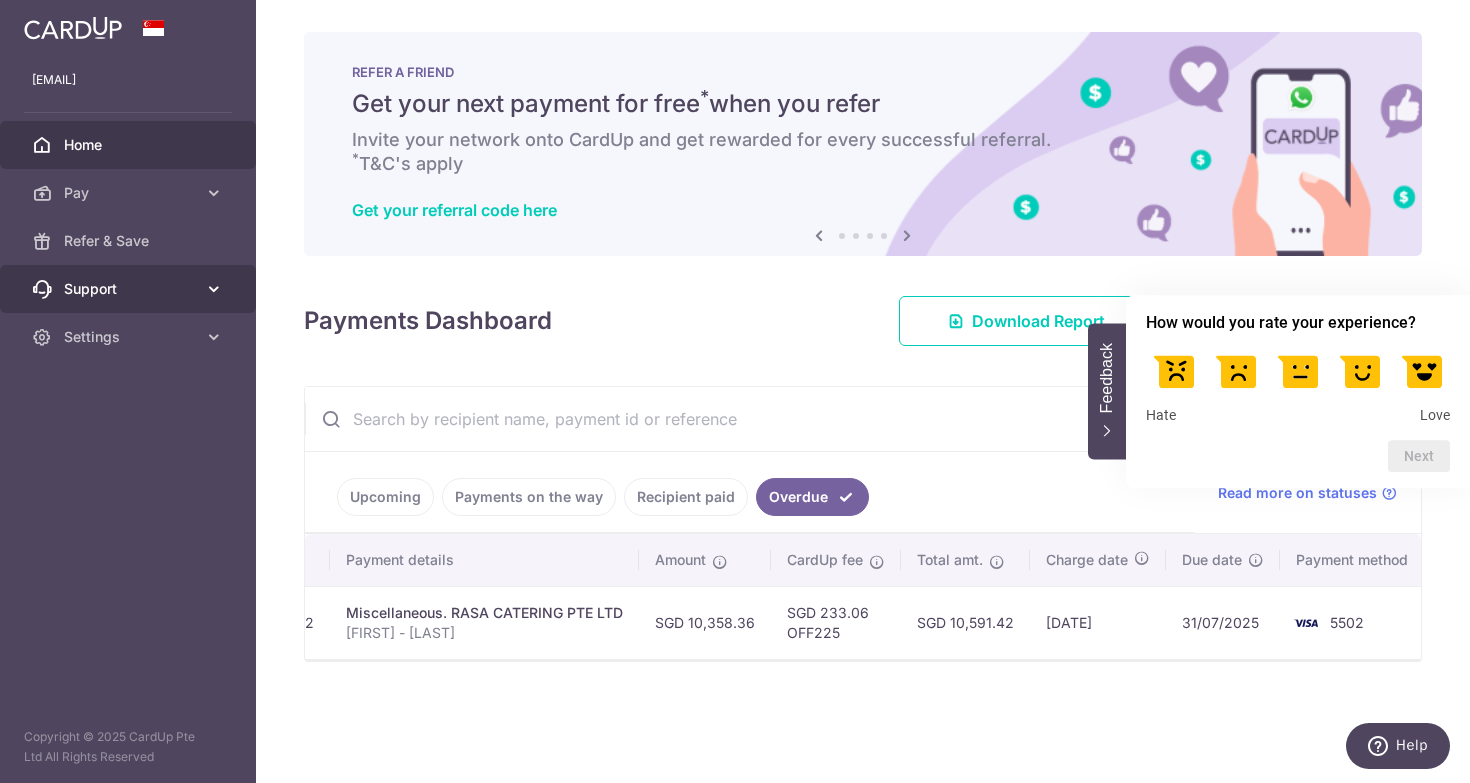 click on "Support" at bounding box center (130, 289) 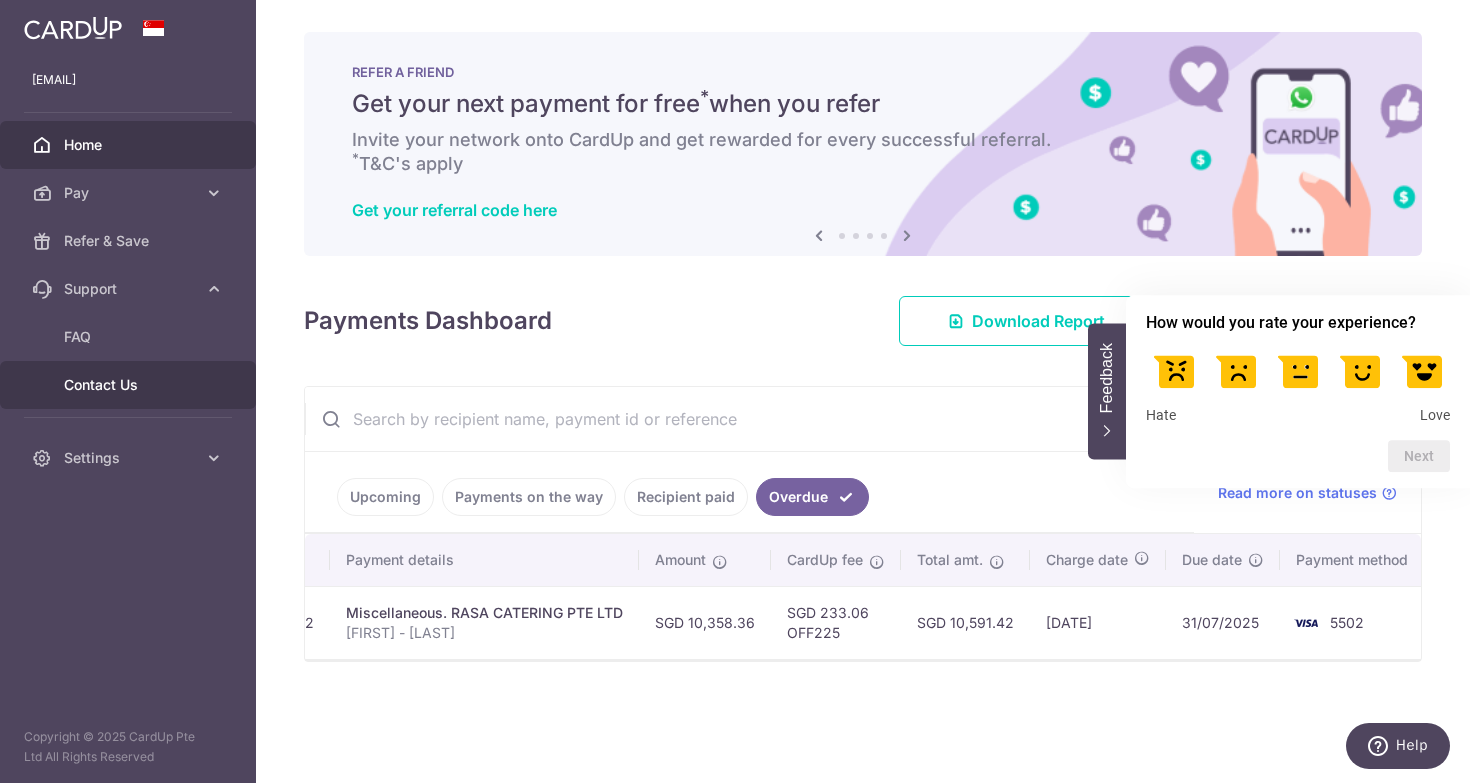 click on "Contact Us" at bounding box center (128, 385) 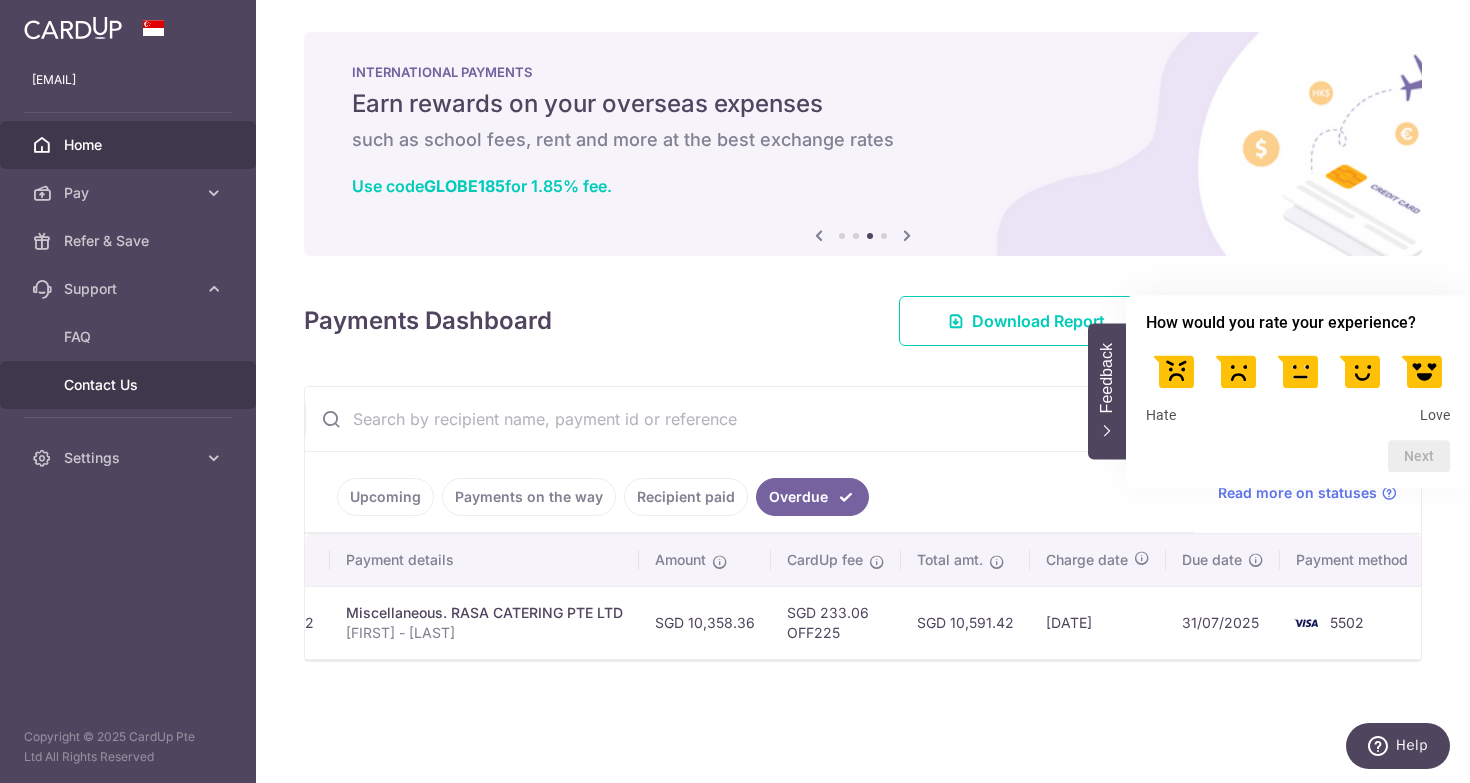 scroll, scrollTop: 0, scrollLeft: 0, axis: both 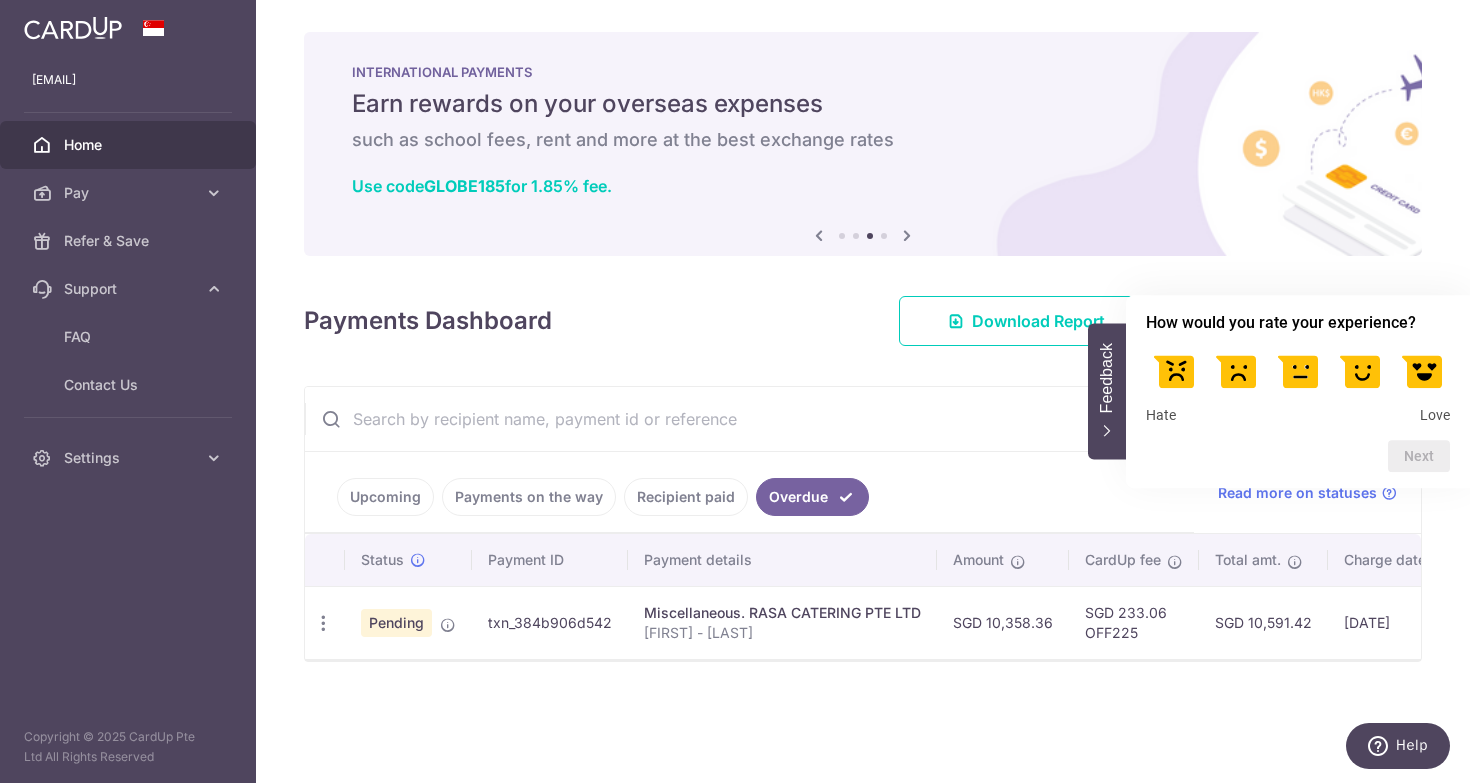 click on "Pending" at bounding box center [396, 623] 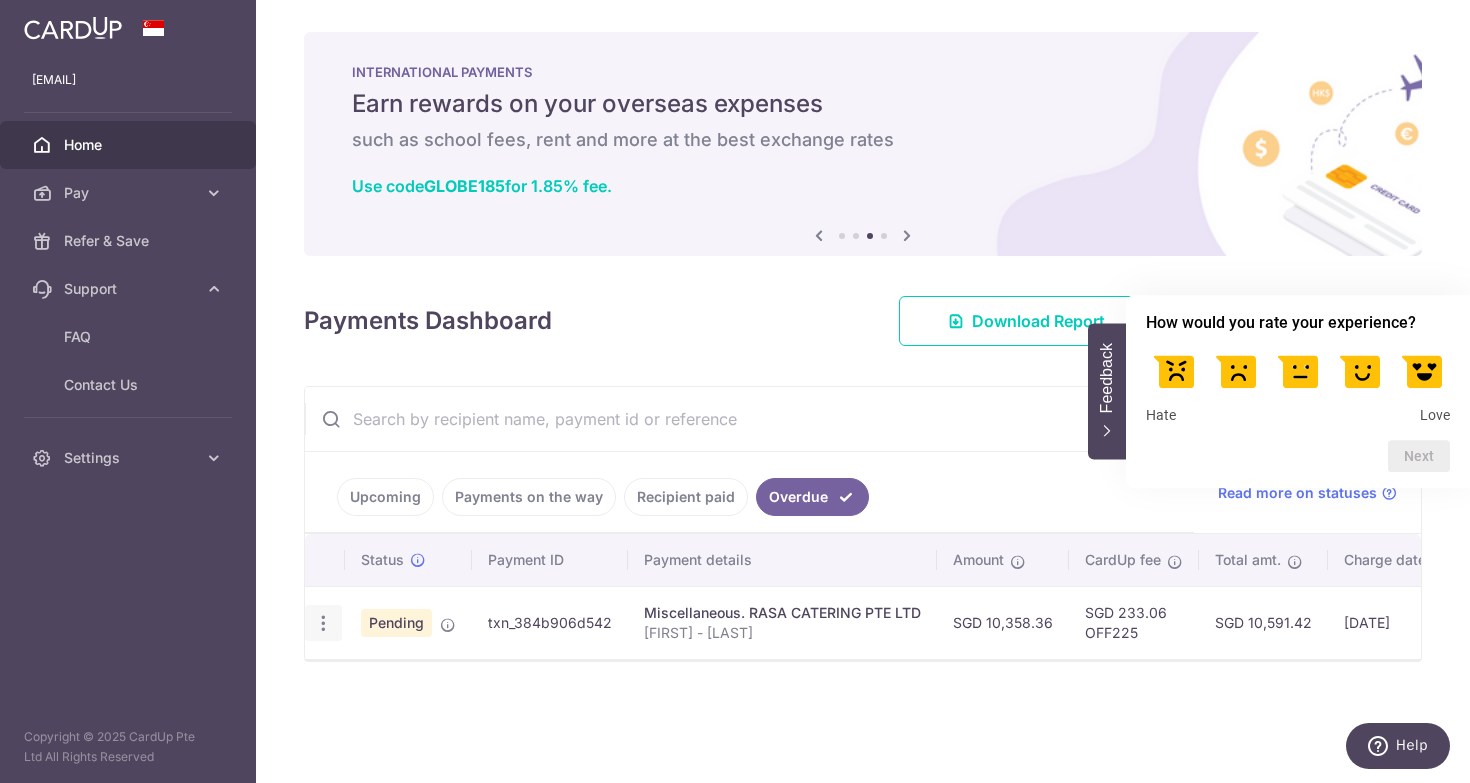 click at bounding box center (323, 623) 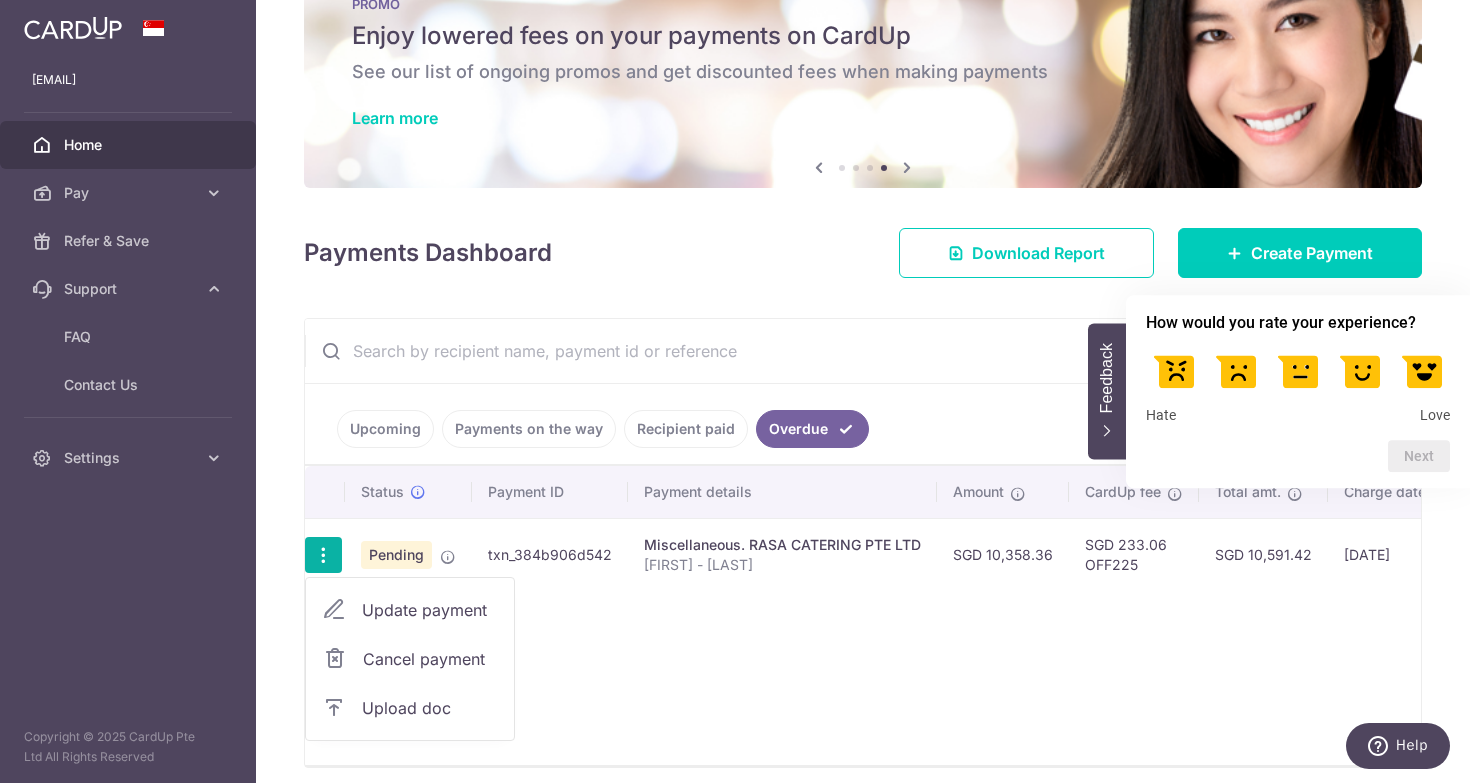 scroll, scrollTop: 147, scrollLeft: 0, axis: vertical 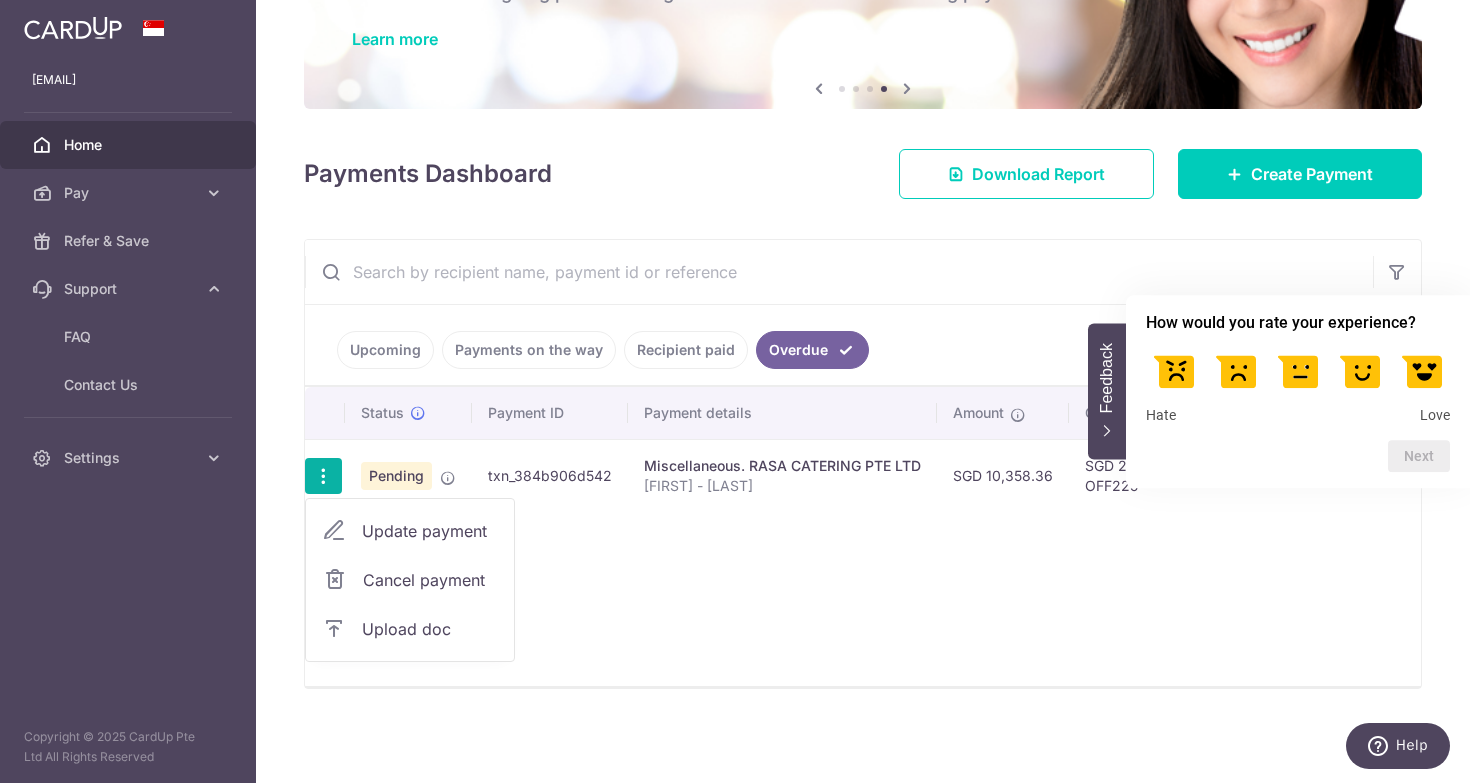 click on "Update payment" at bounding box center (430, 531) 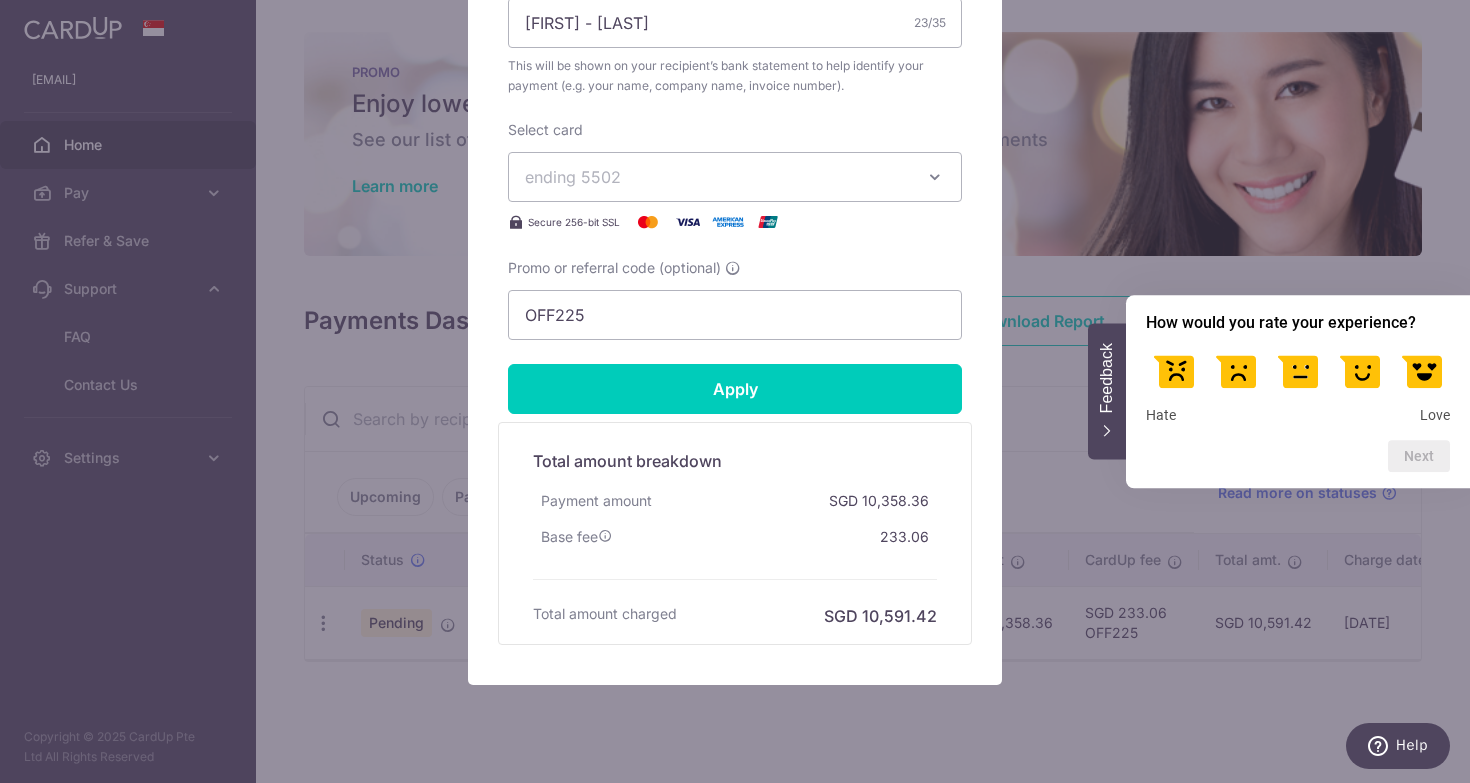scroll, scrollTop: 838, scrollLeft: 0, axis: vertical 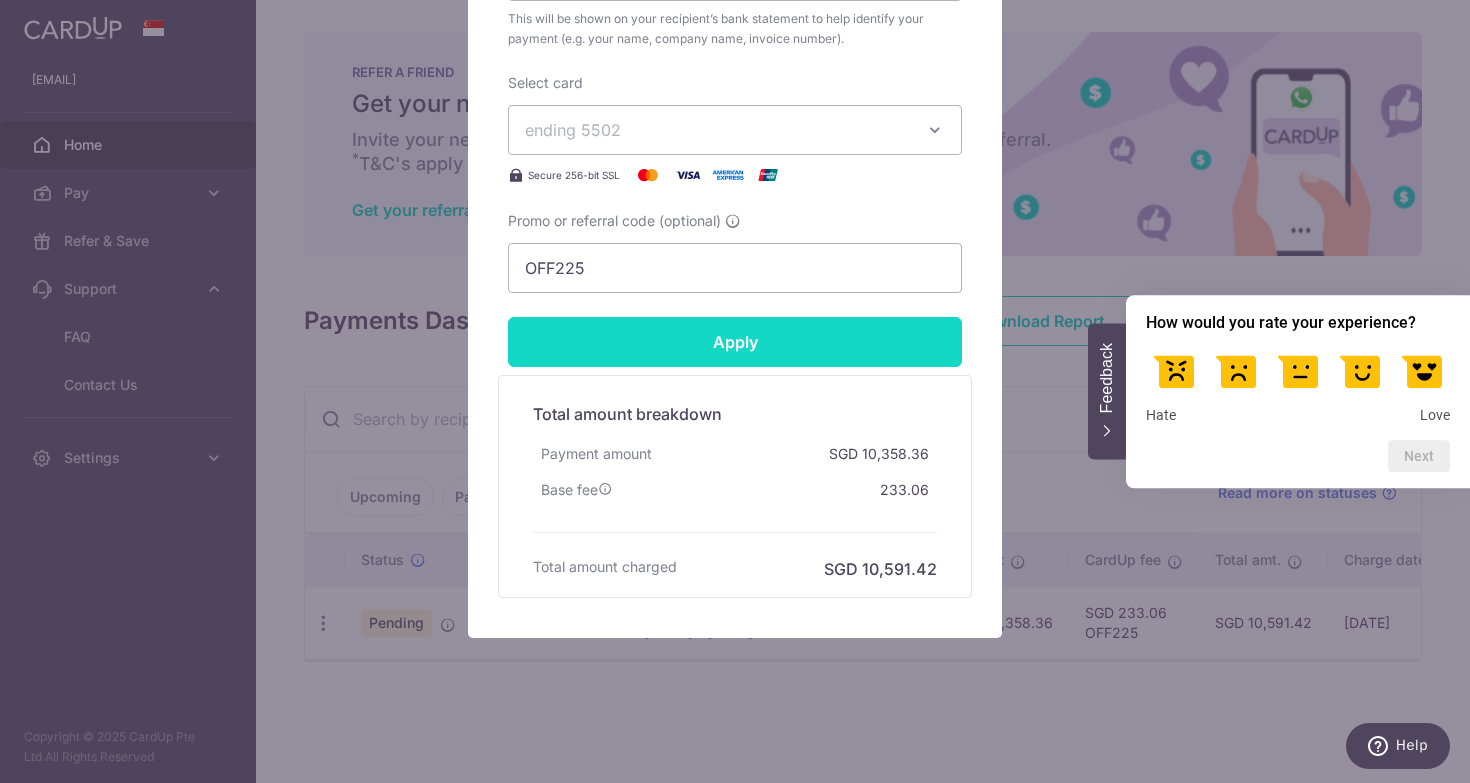 click on "Apply" at bounding box center (735, 342) 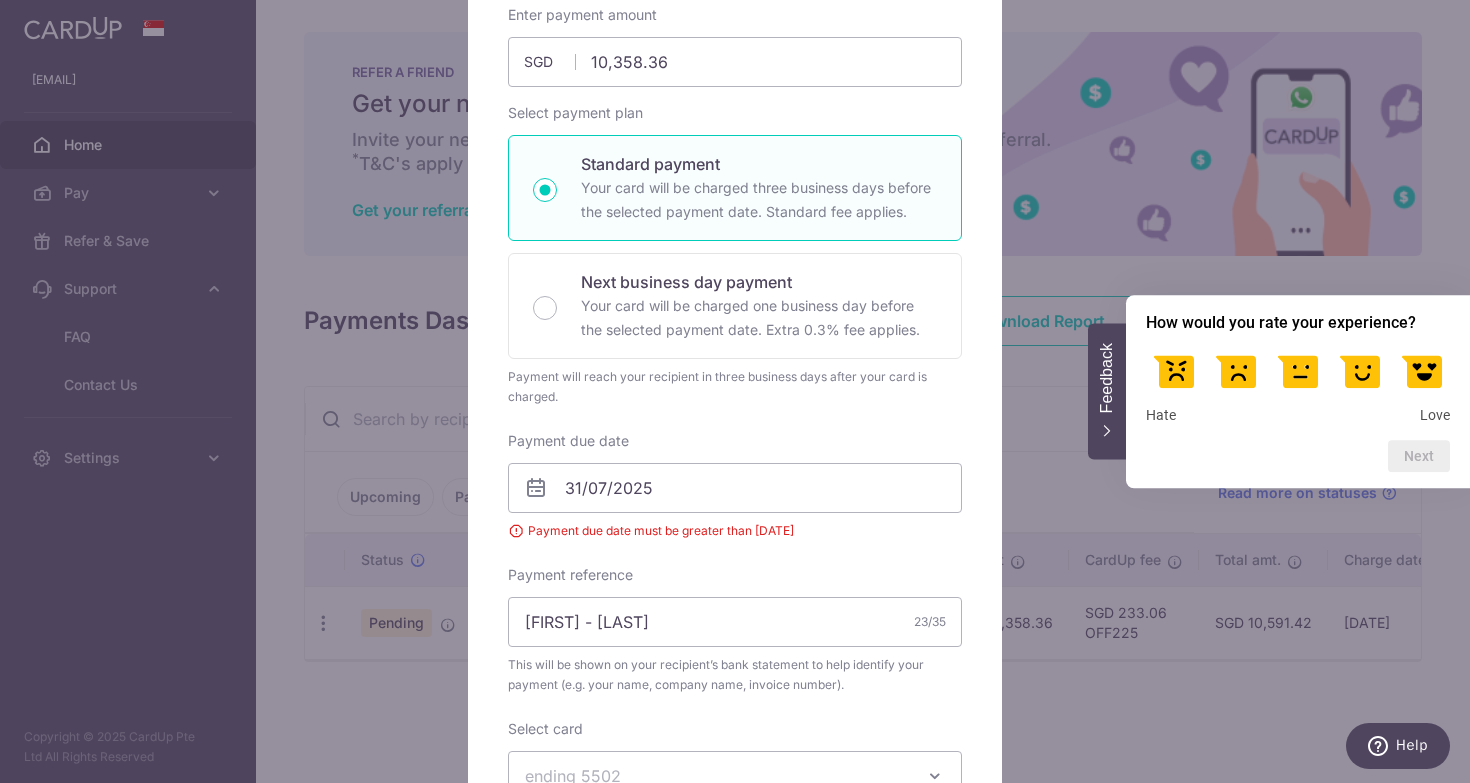 scroll, scrollTop: 218, scrollLeft: 0, axis: vertical 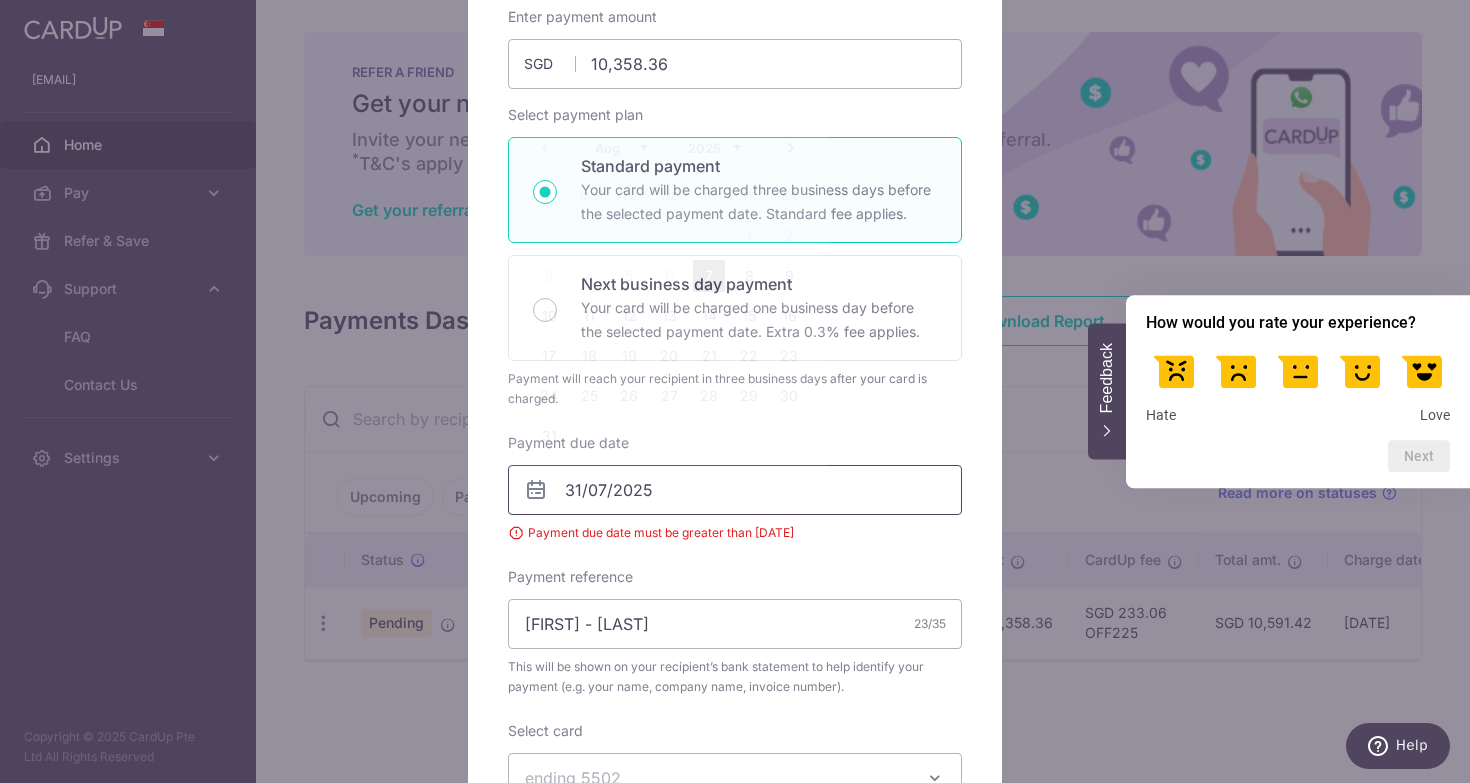 click on "31/07/2025" at bounding box center [735, 490] 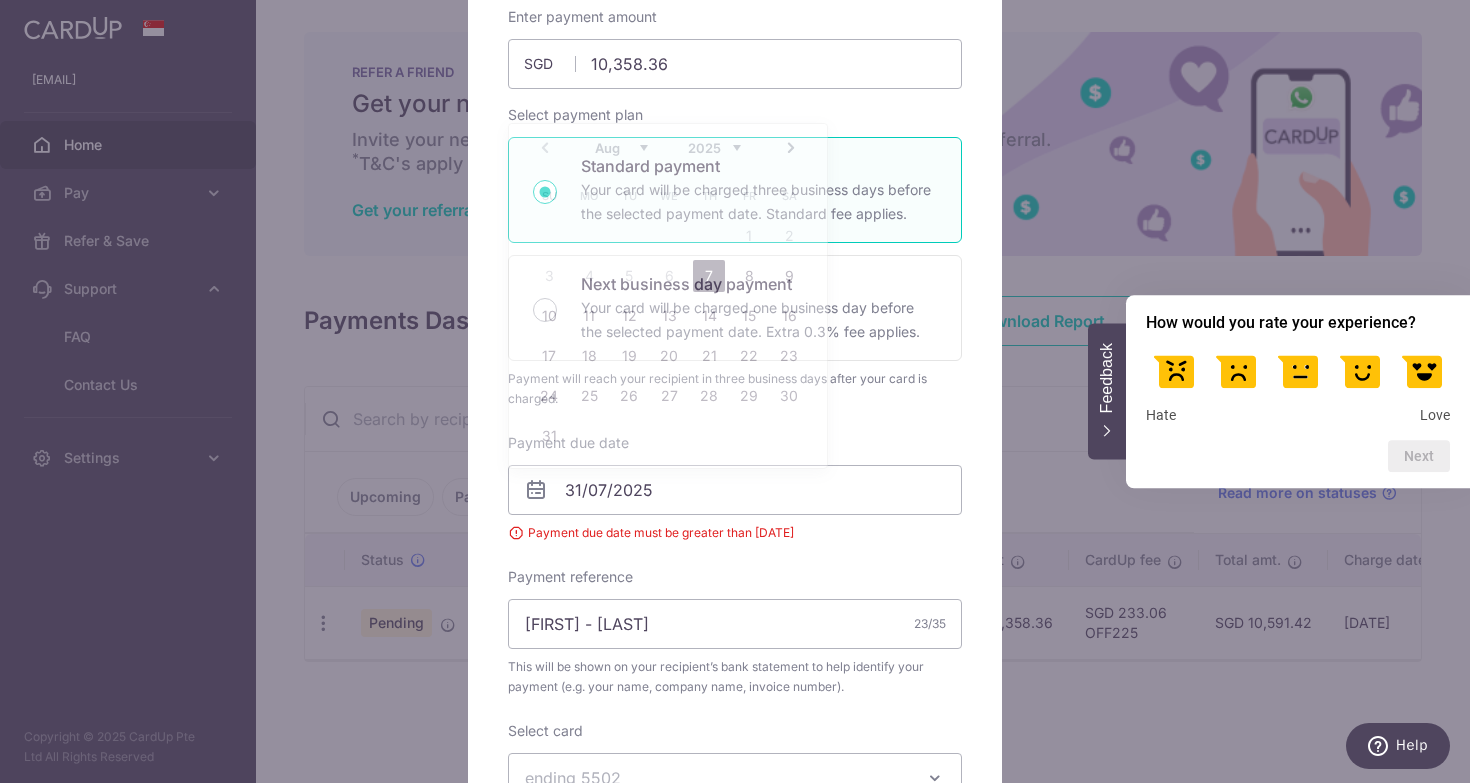click on "Edit payment
By clicking apply,  you will make changes to all   payments to  RASA CATERING PTE LTD  scheduled from
.
By clicking below, you confirm you are editing this payment to  RASA CATERING PTE LTD  on
31/07/2025 .
SGD" at bounding box center (735, 391) 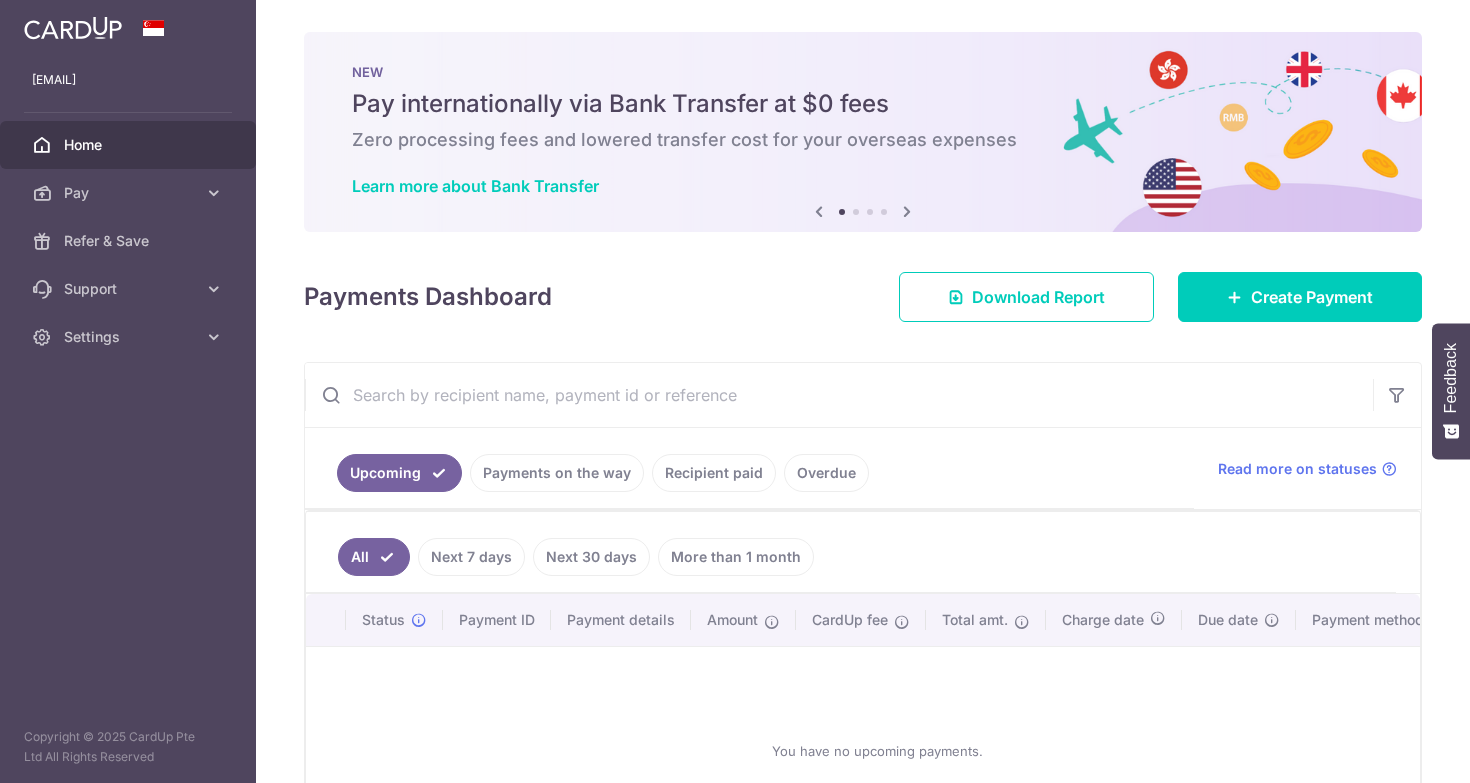 scroll, scrollTop: 0, scrollLeft: 0, axis: both 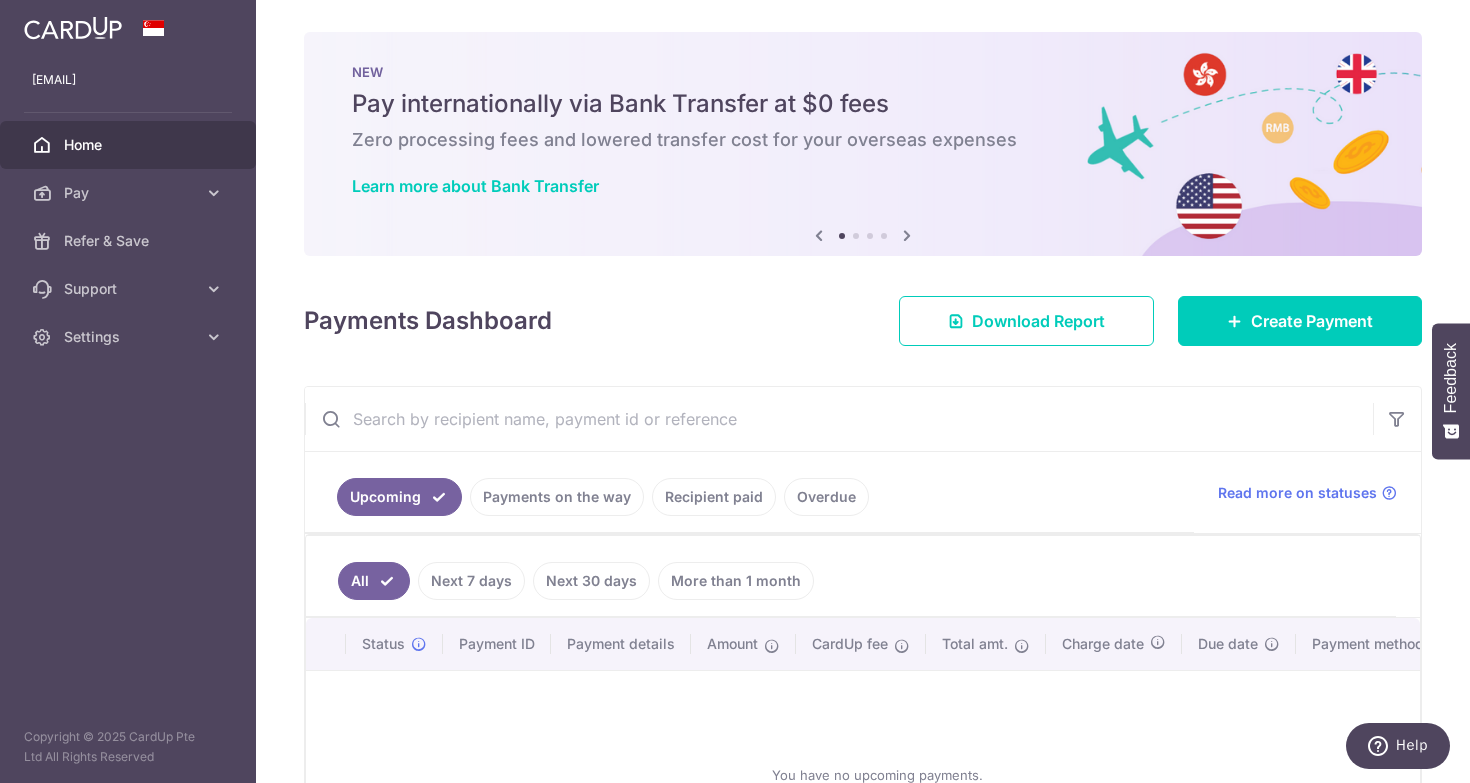 click on "Overdue" at bounding box center [826, 497] 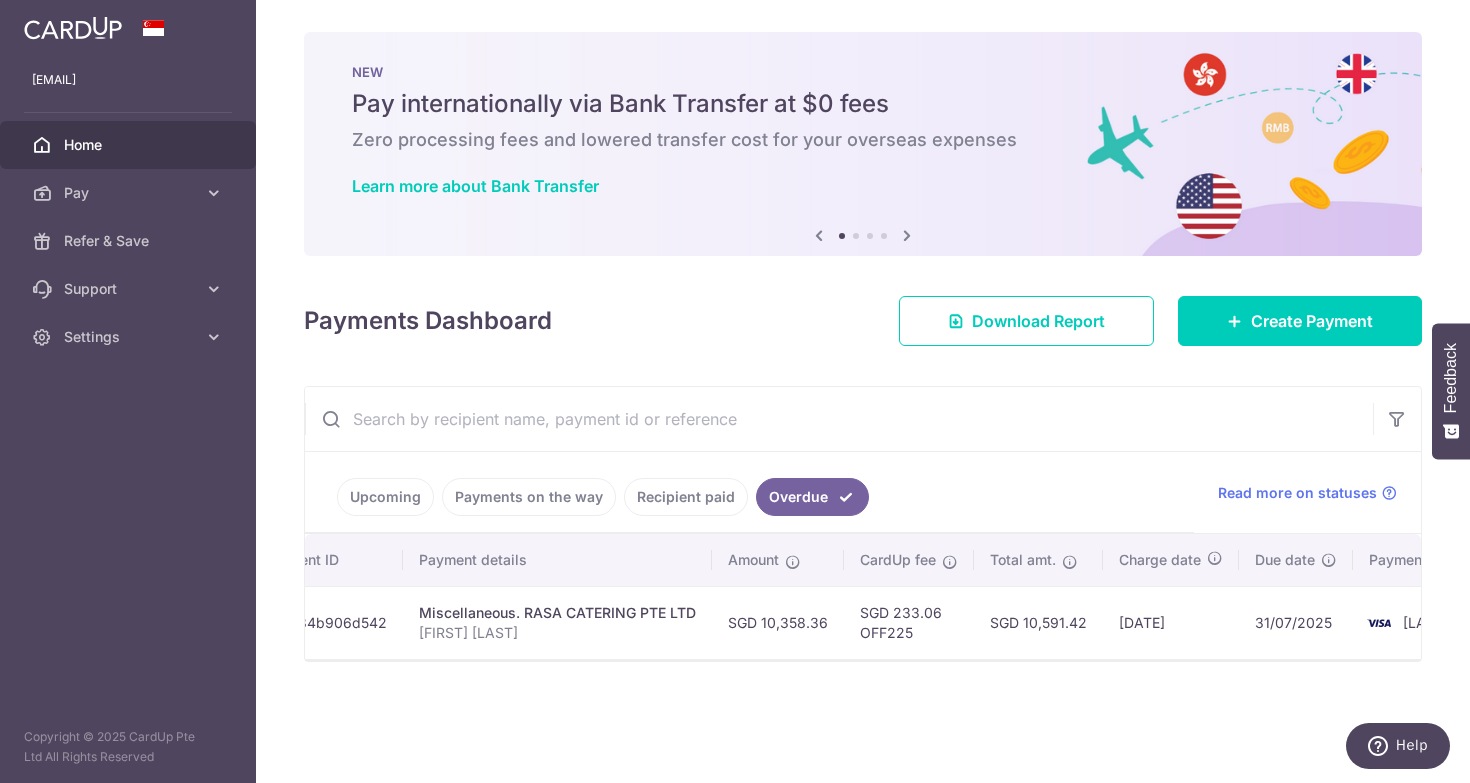 scroll, scrollTop: 0, scrollLeft: 298, axis: horizontal 